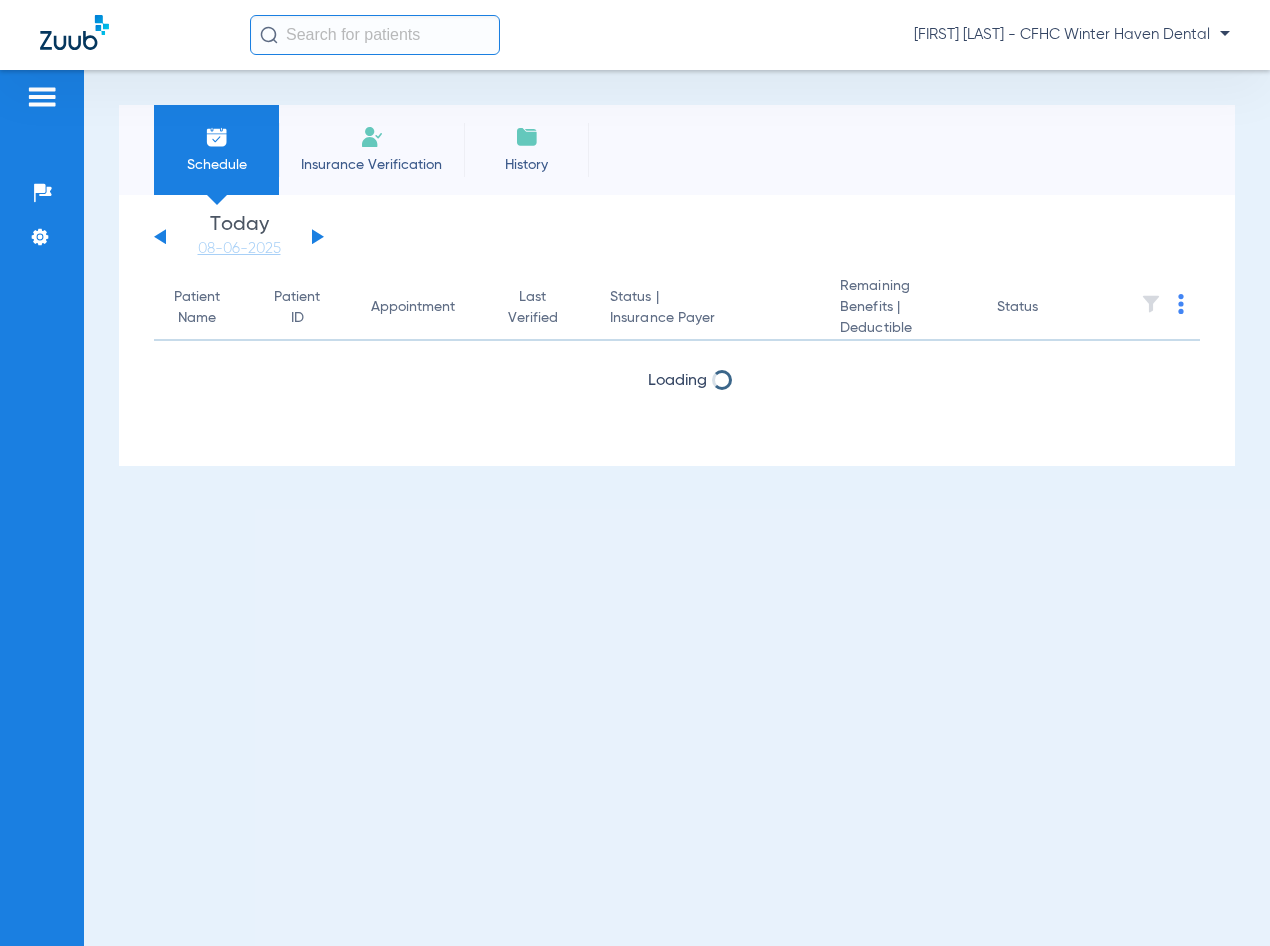 scroll, scrollTop: 0, scrollLeft: 0, axis: both 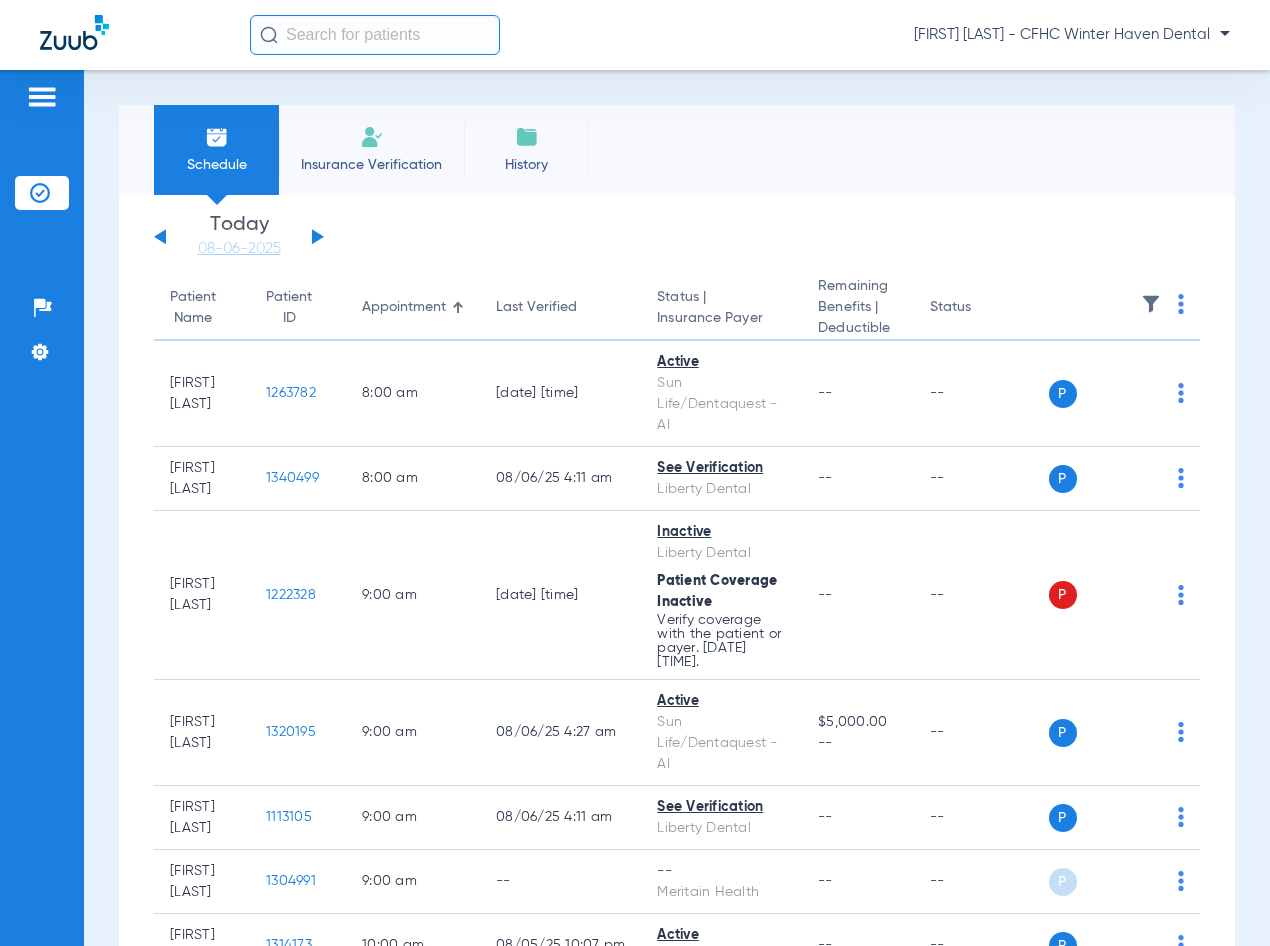 click 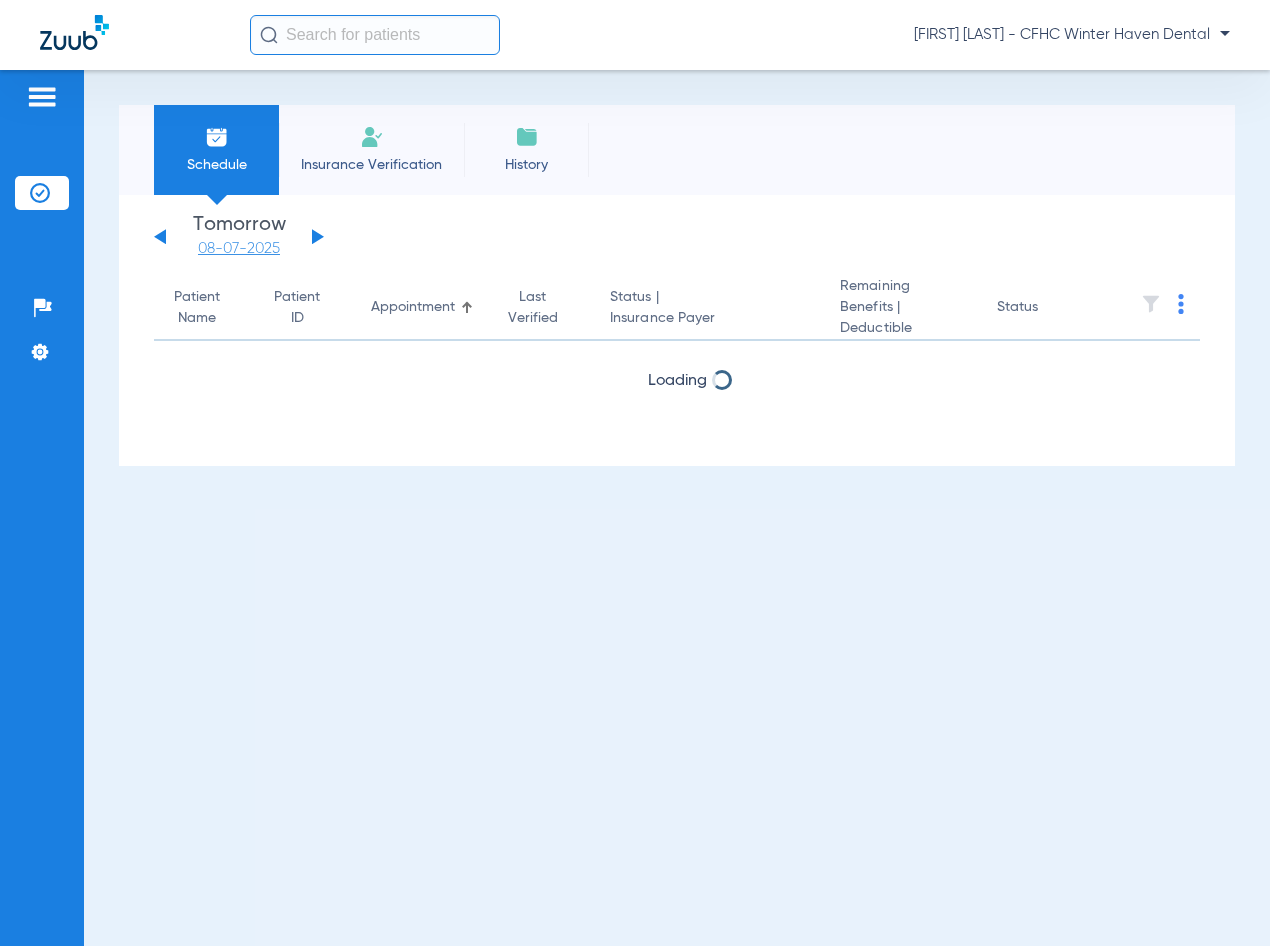 click on "08-07-2025" 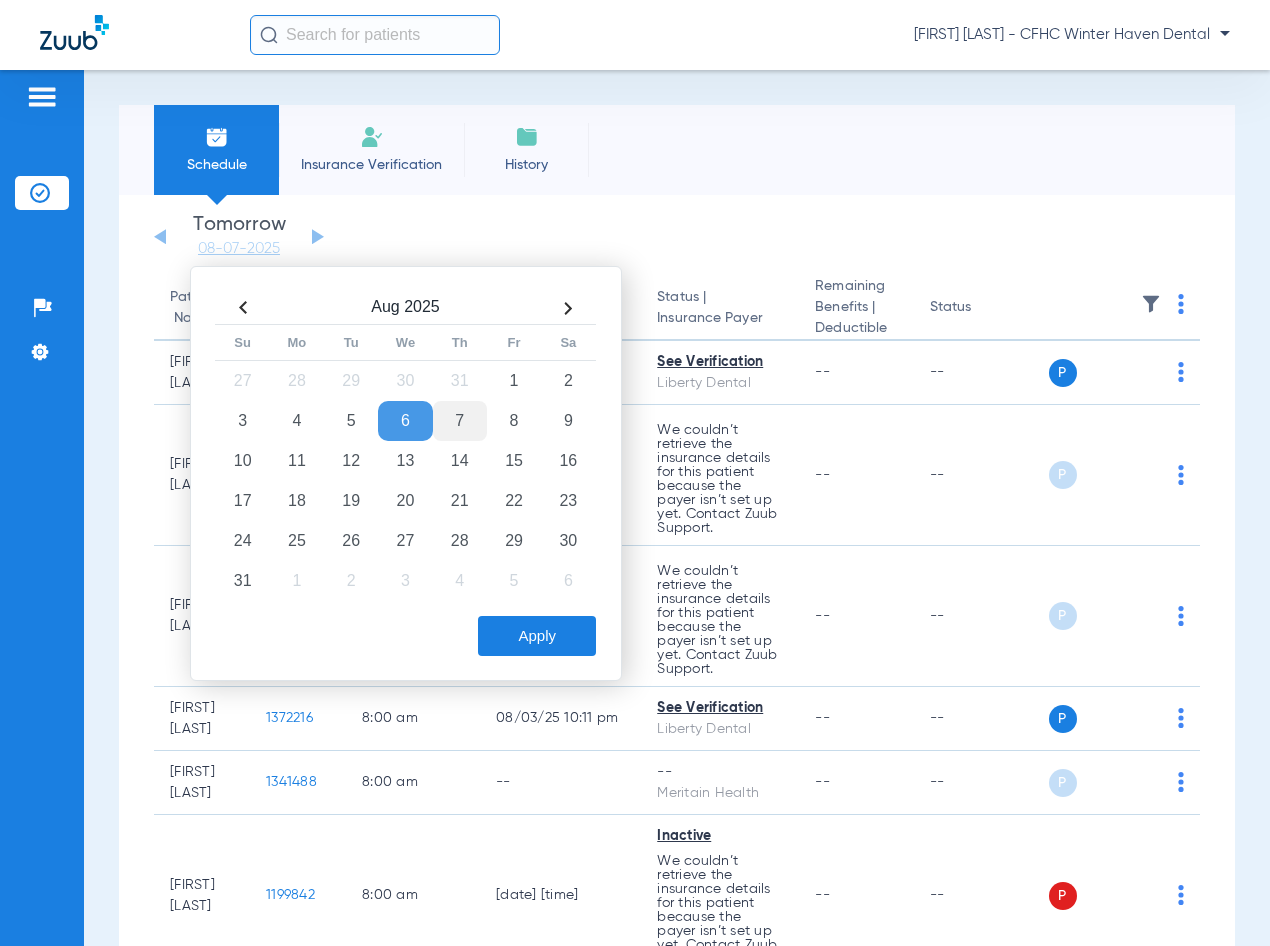 click on "7" 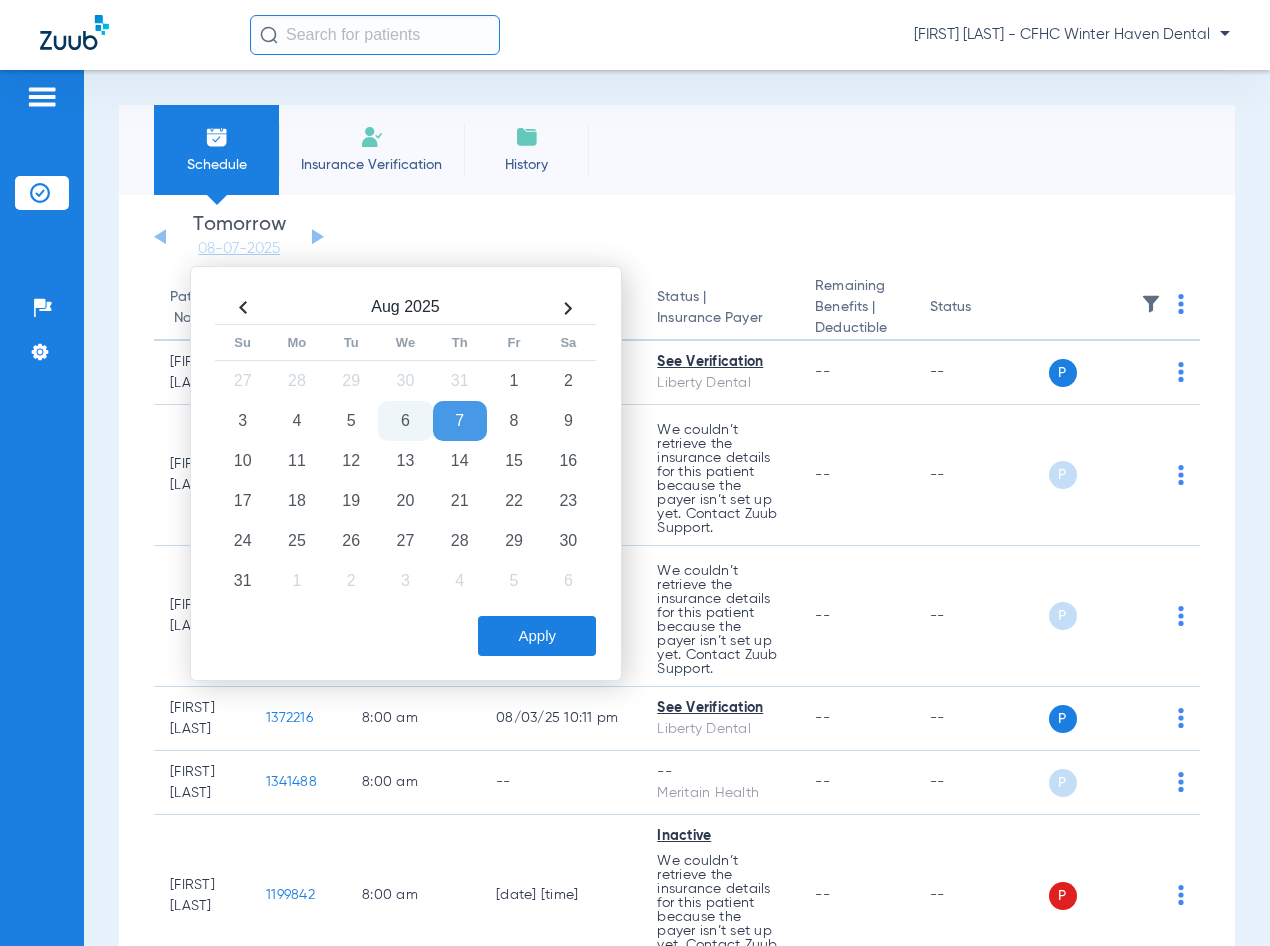 click on "Apply" 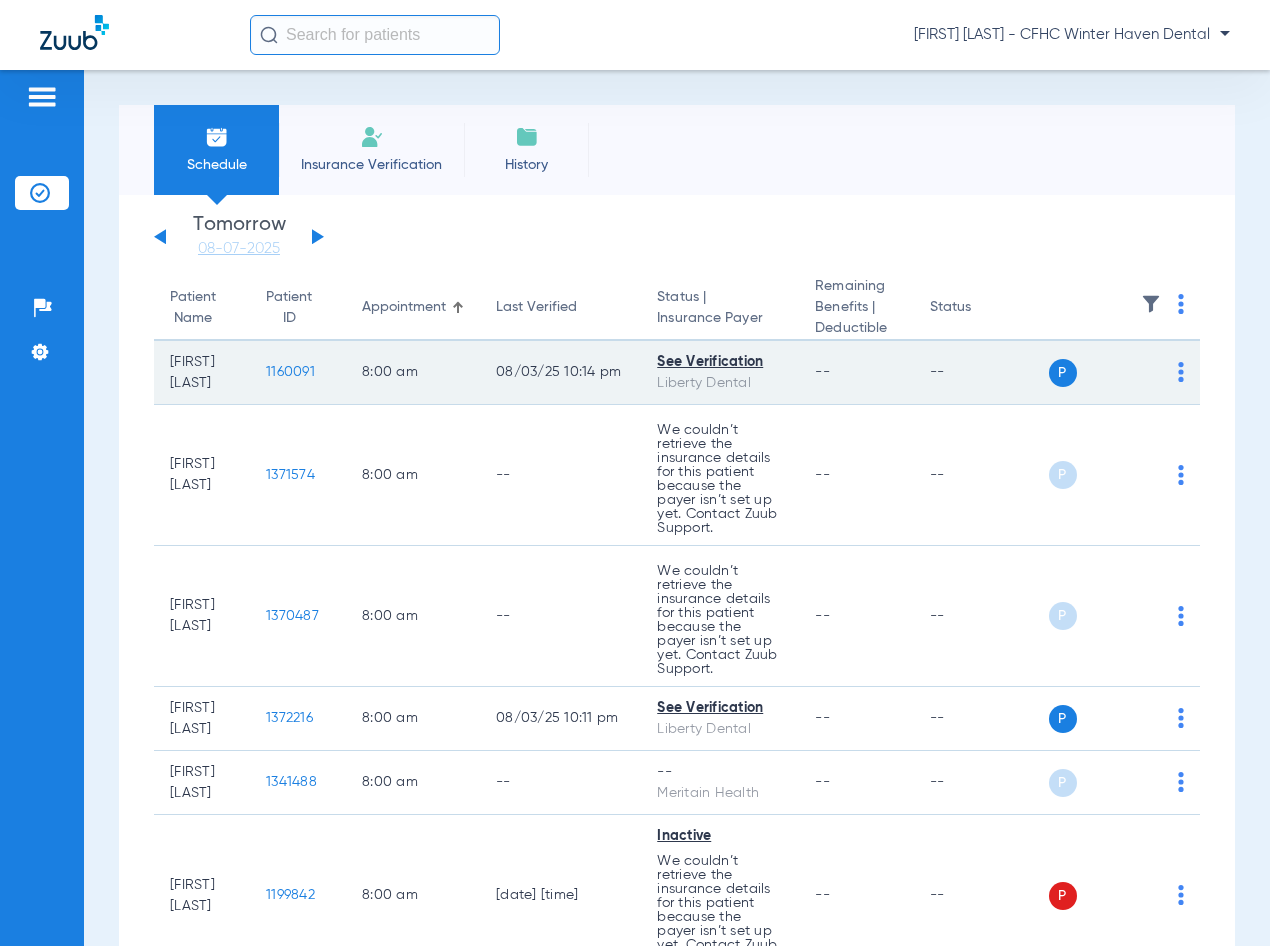click on "1160091" 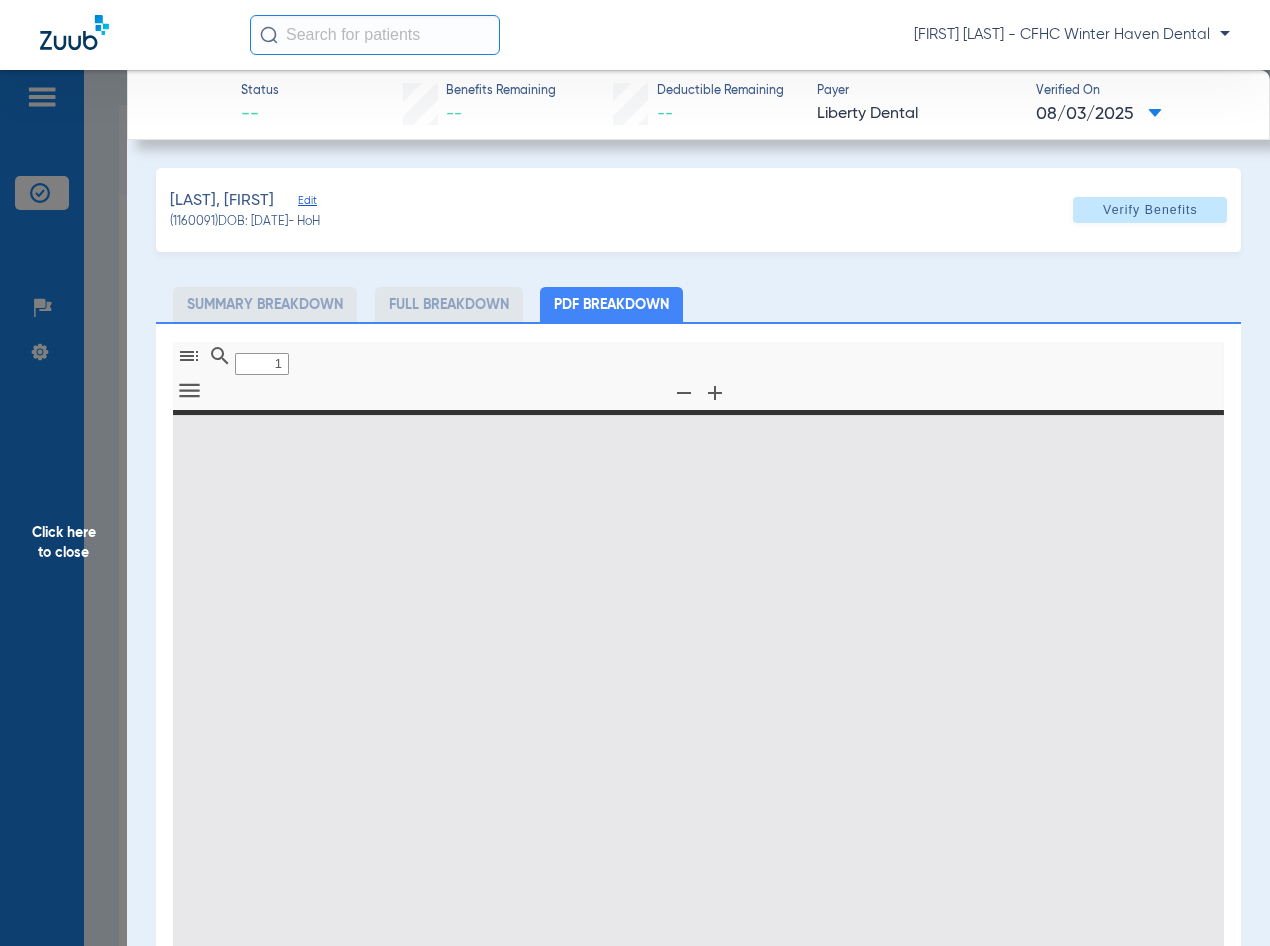 type on "0" 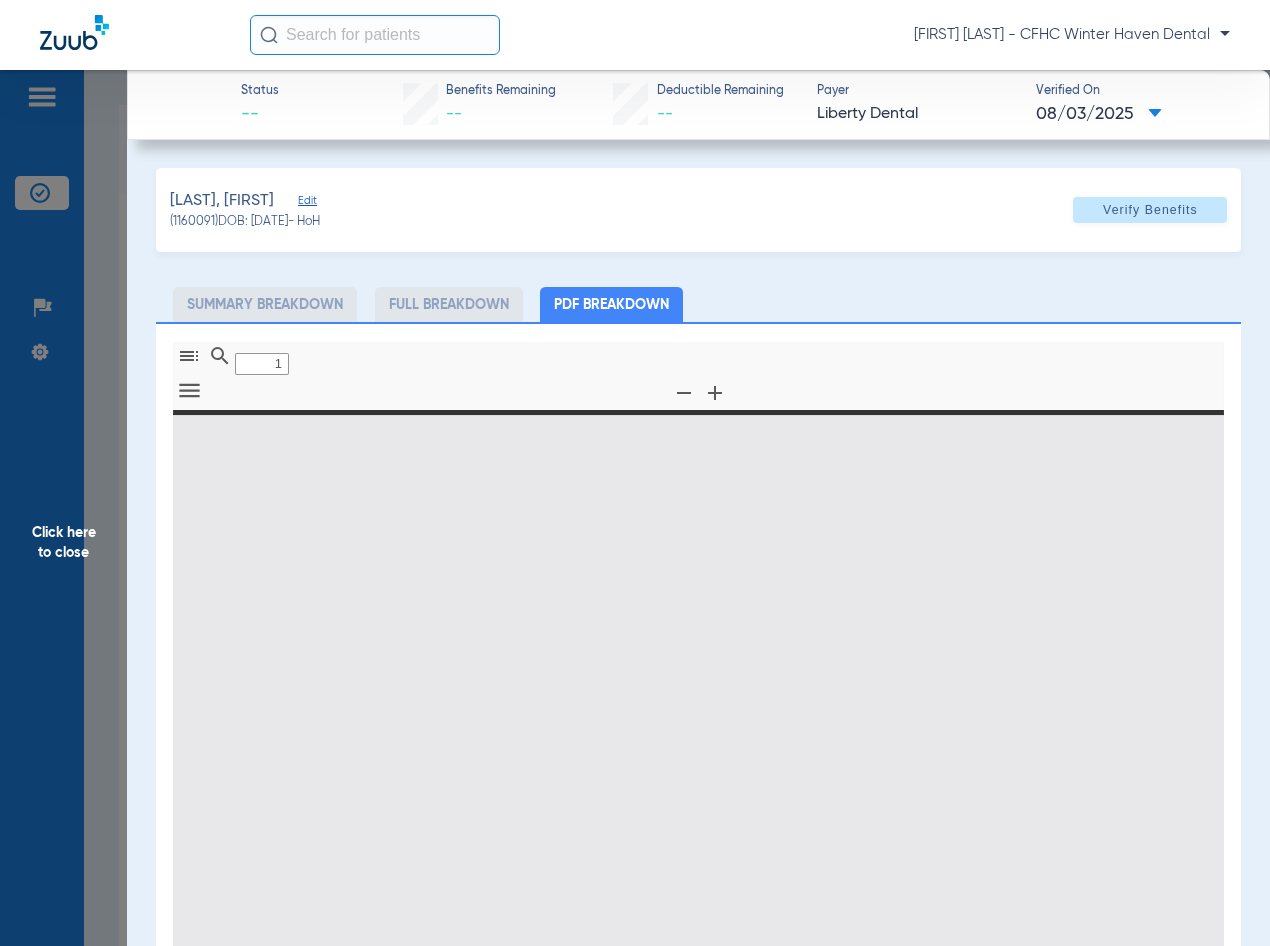 select on "page-width" 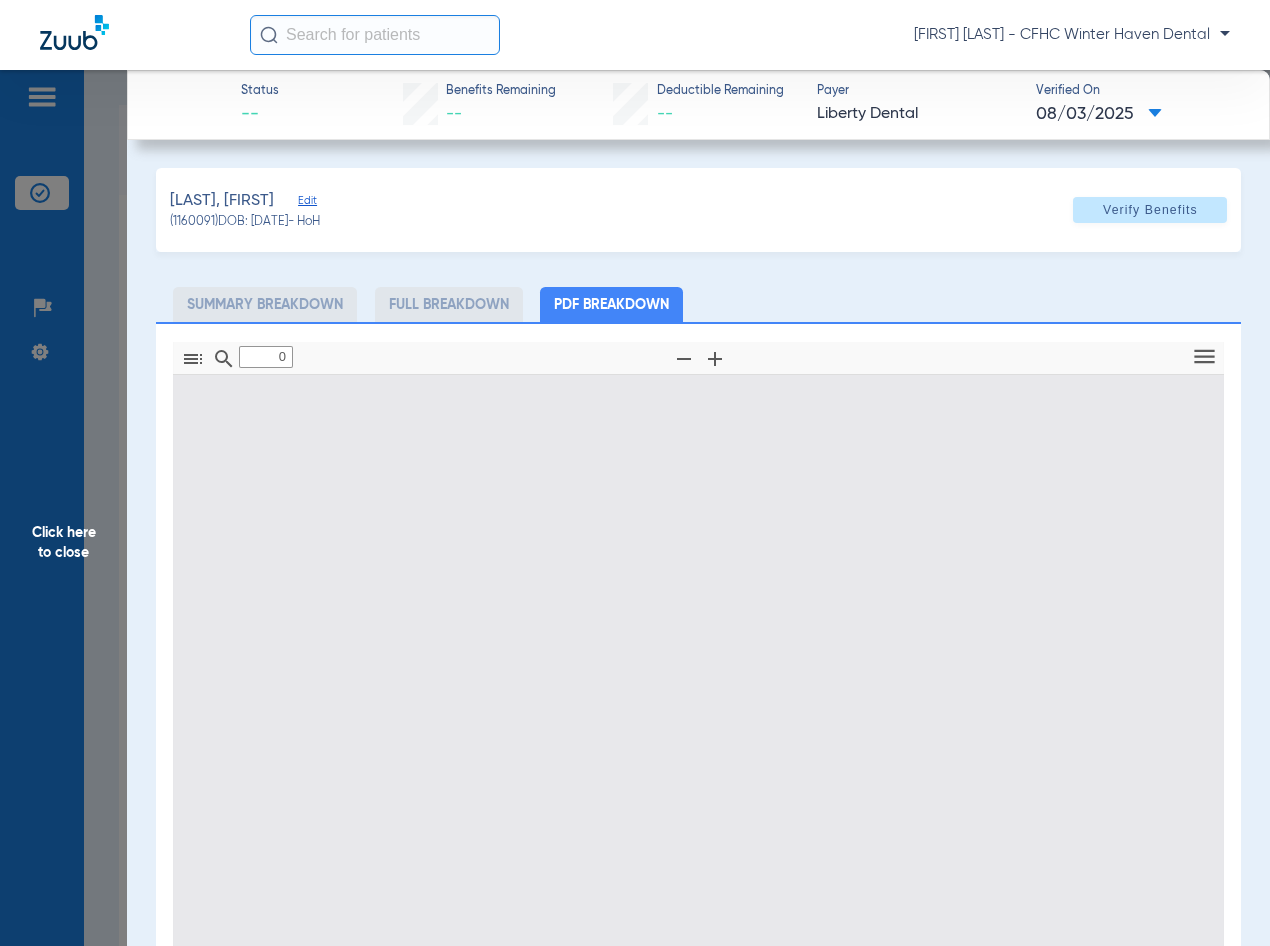 type on "1" 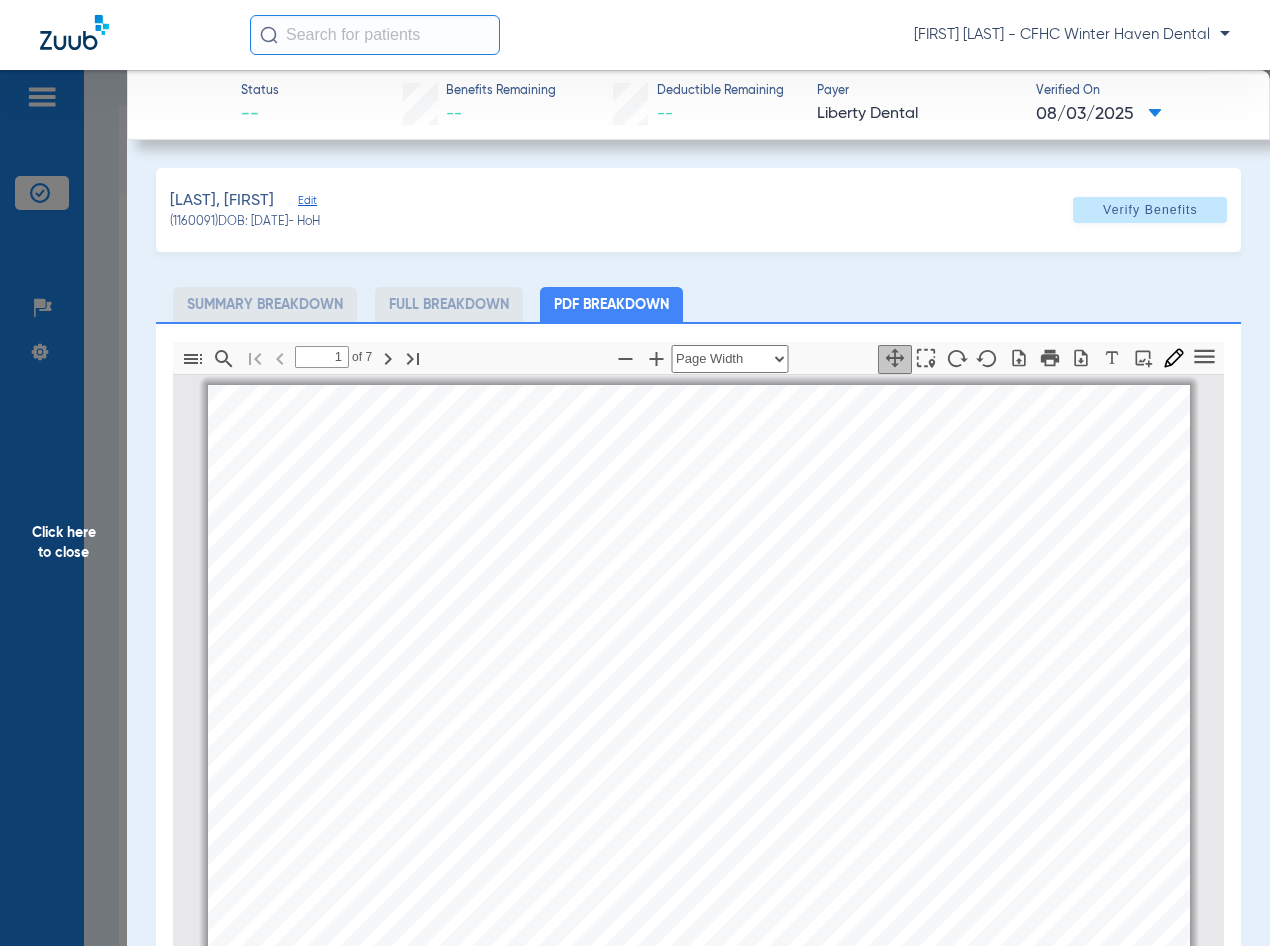 scroll, scrollTop: 10, scrollLeft: 0, axis: vertical 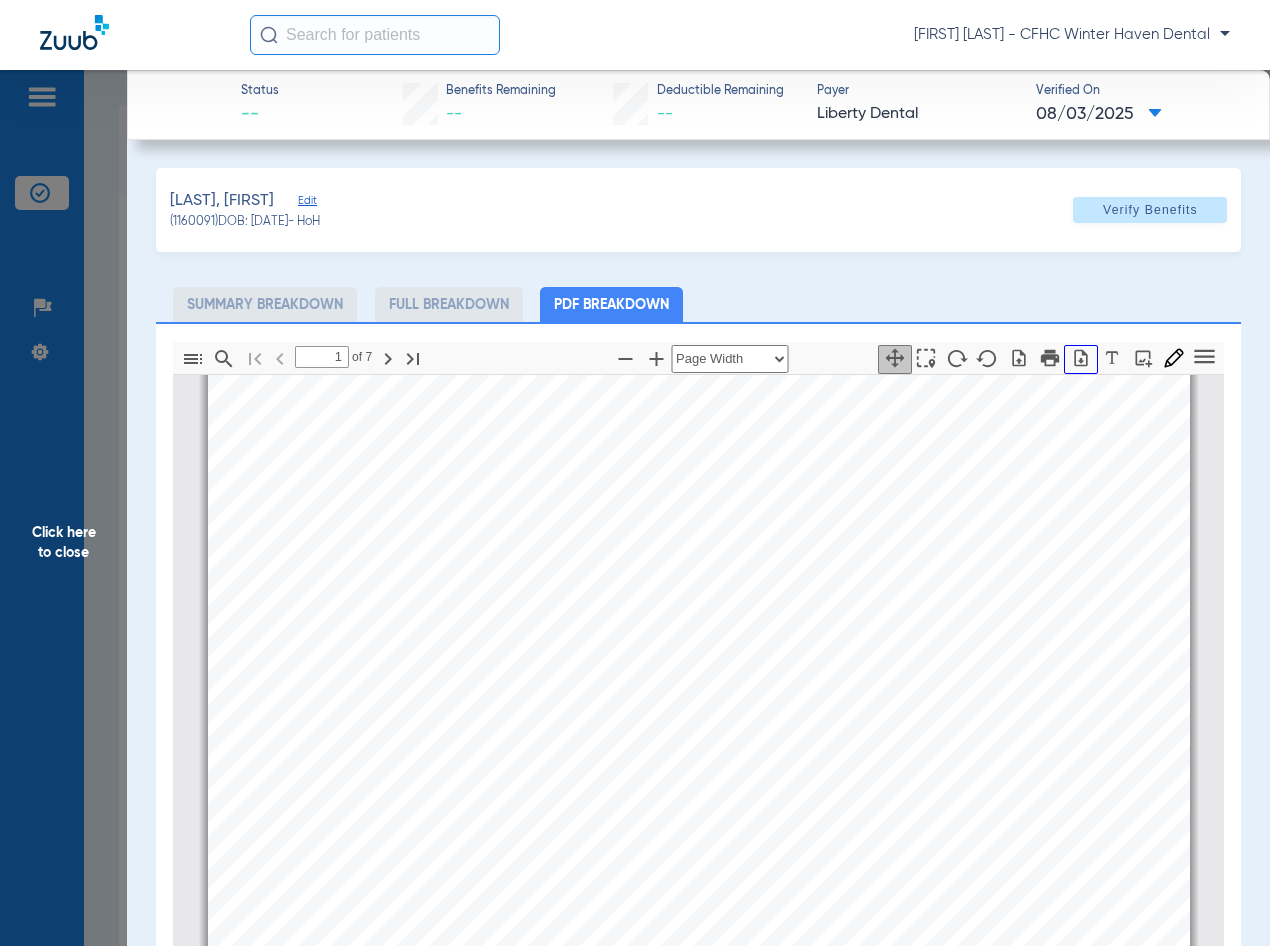 click 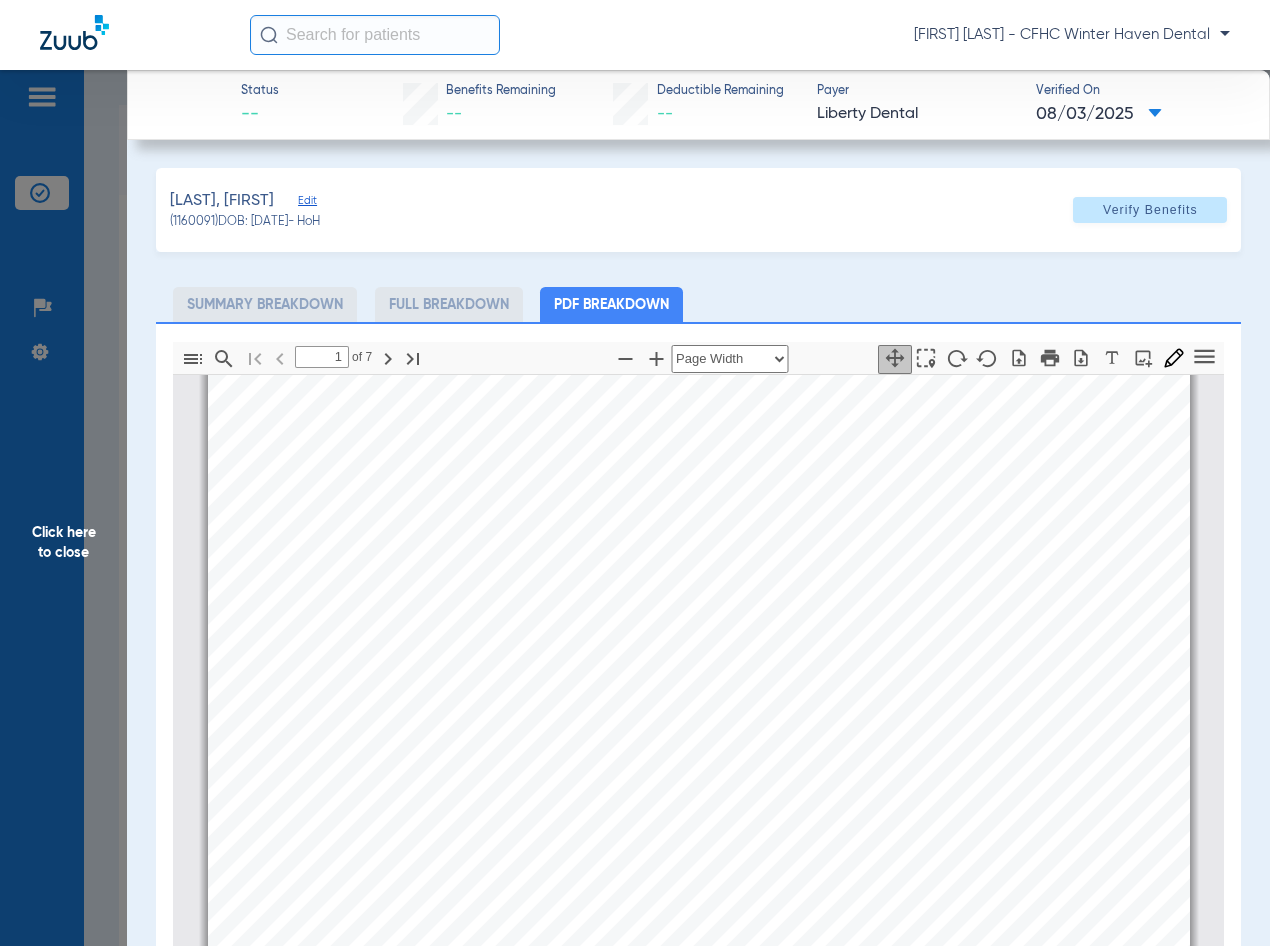 click on "Click here to close" 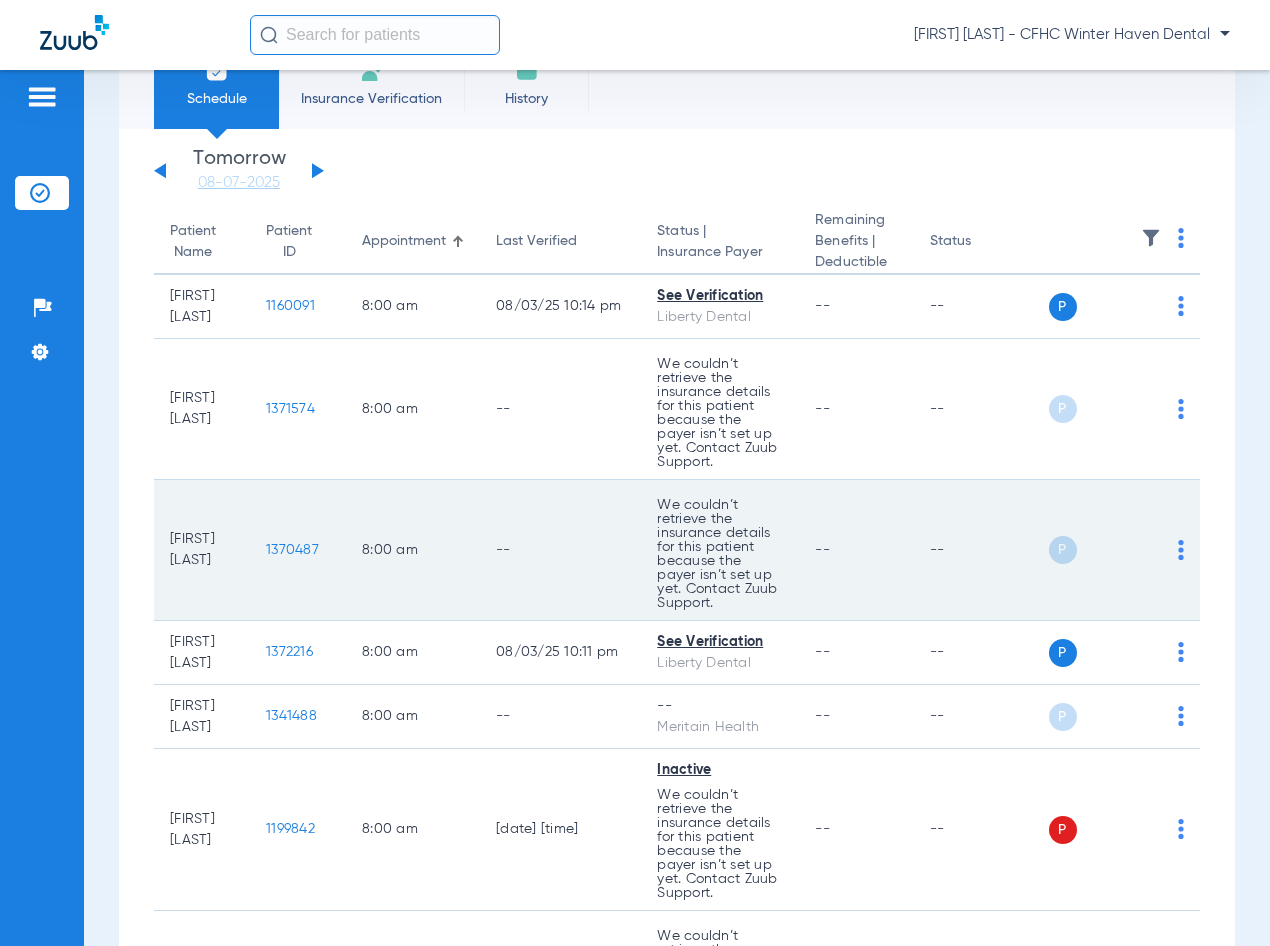 scroll, scrollTop: 200, scrollLeft: 0, axis: vertical 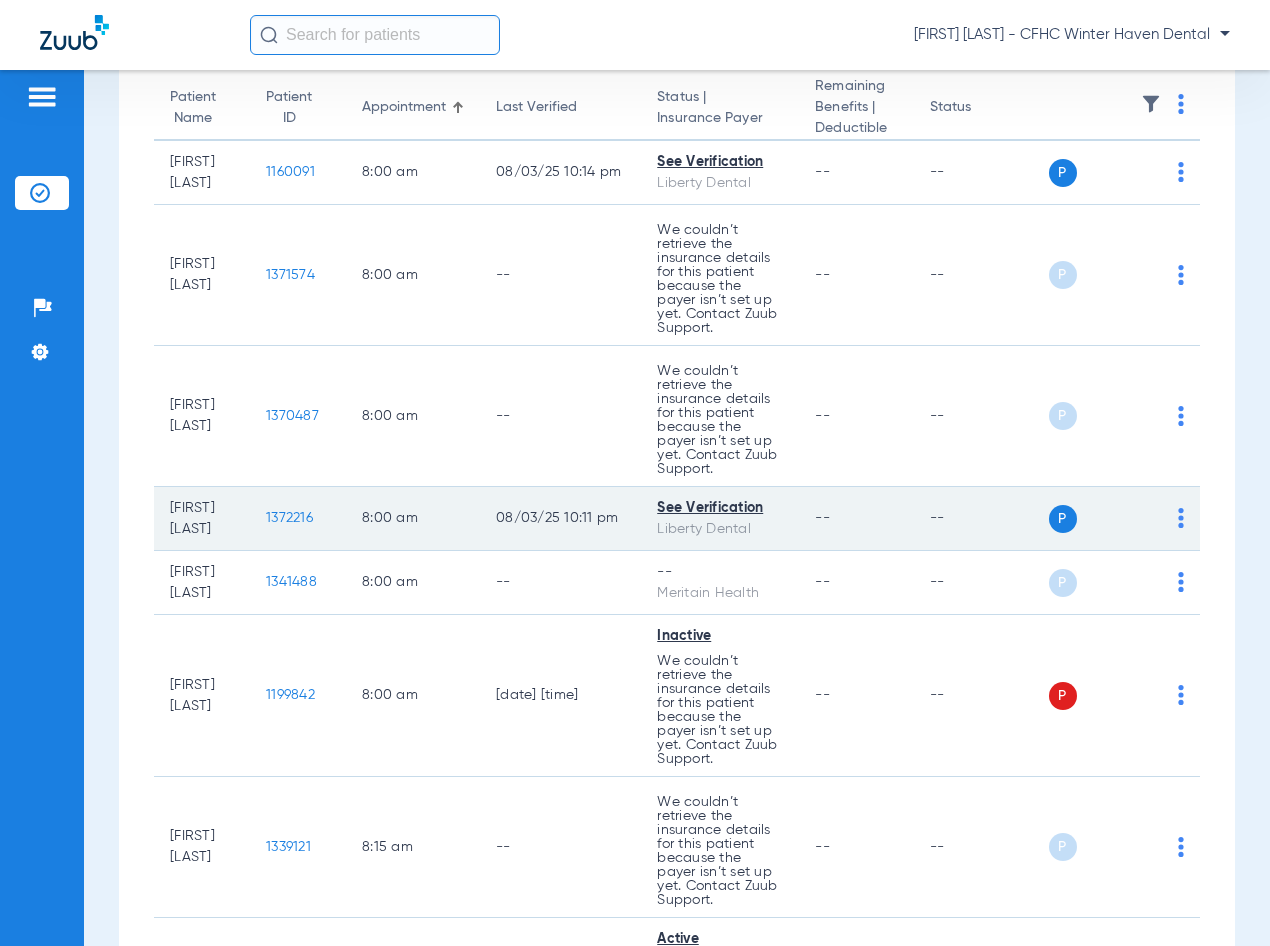 click on "1372216" 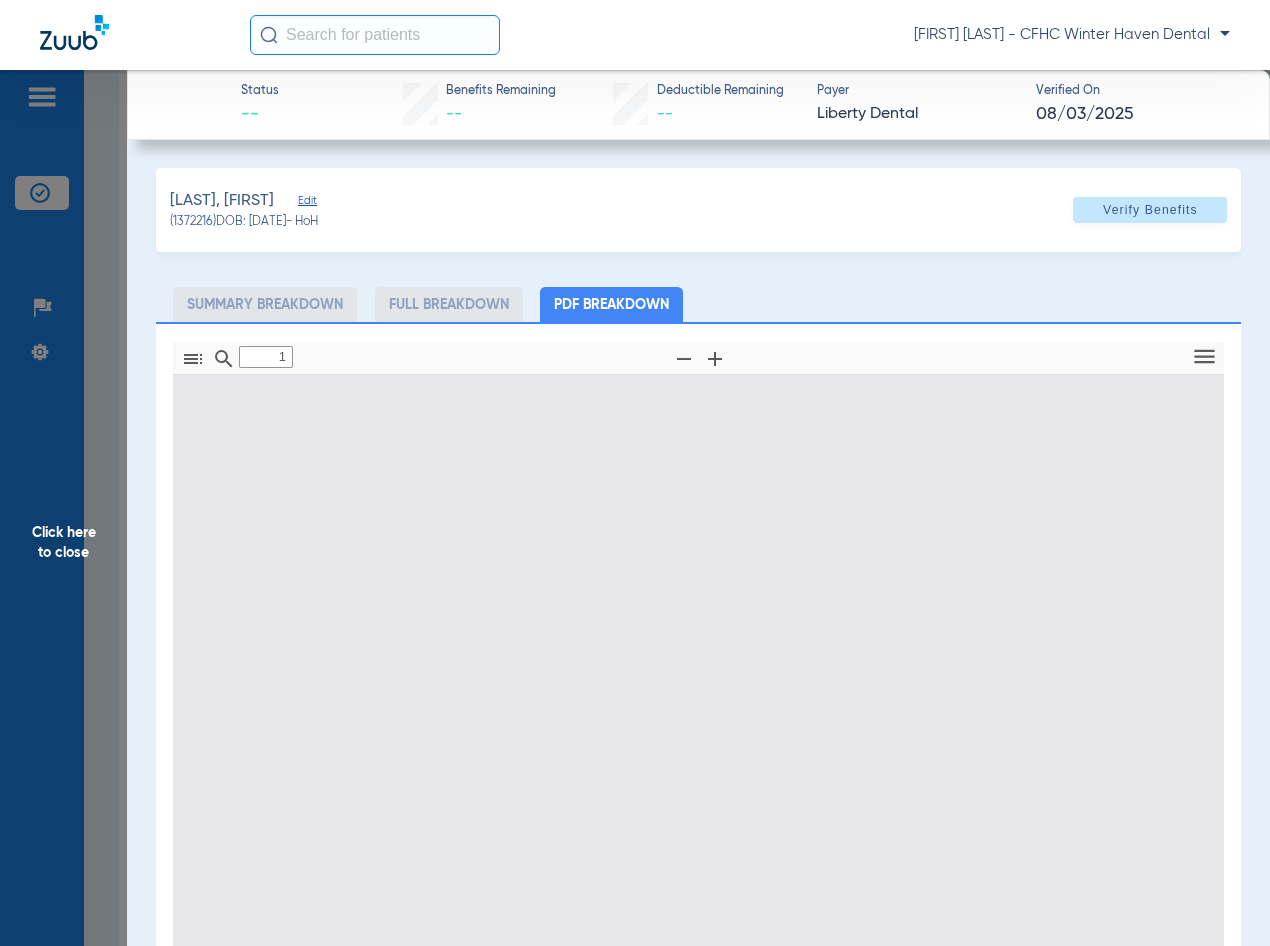 type on "0" 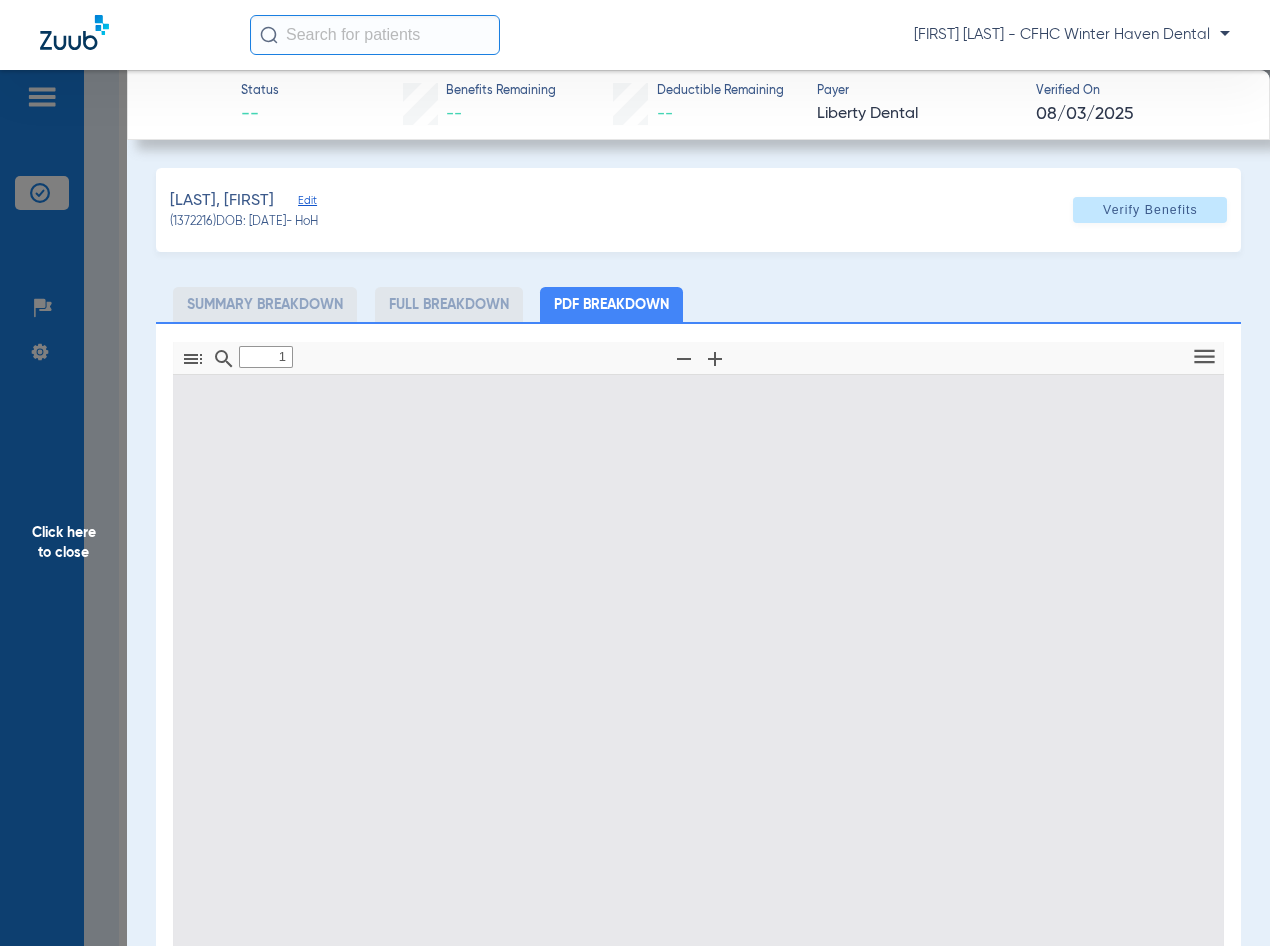 select on "page-width" 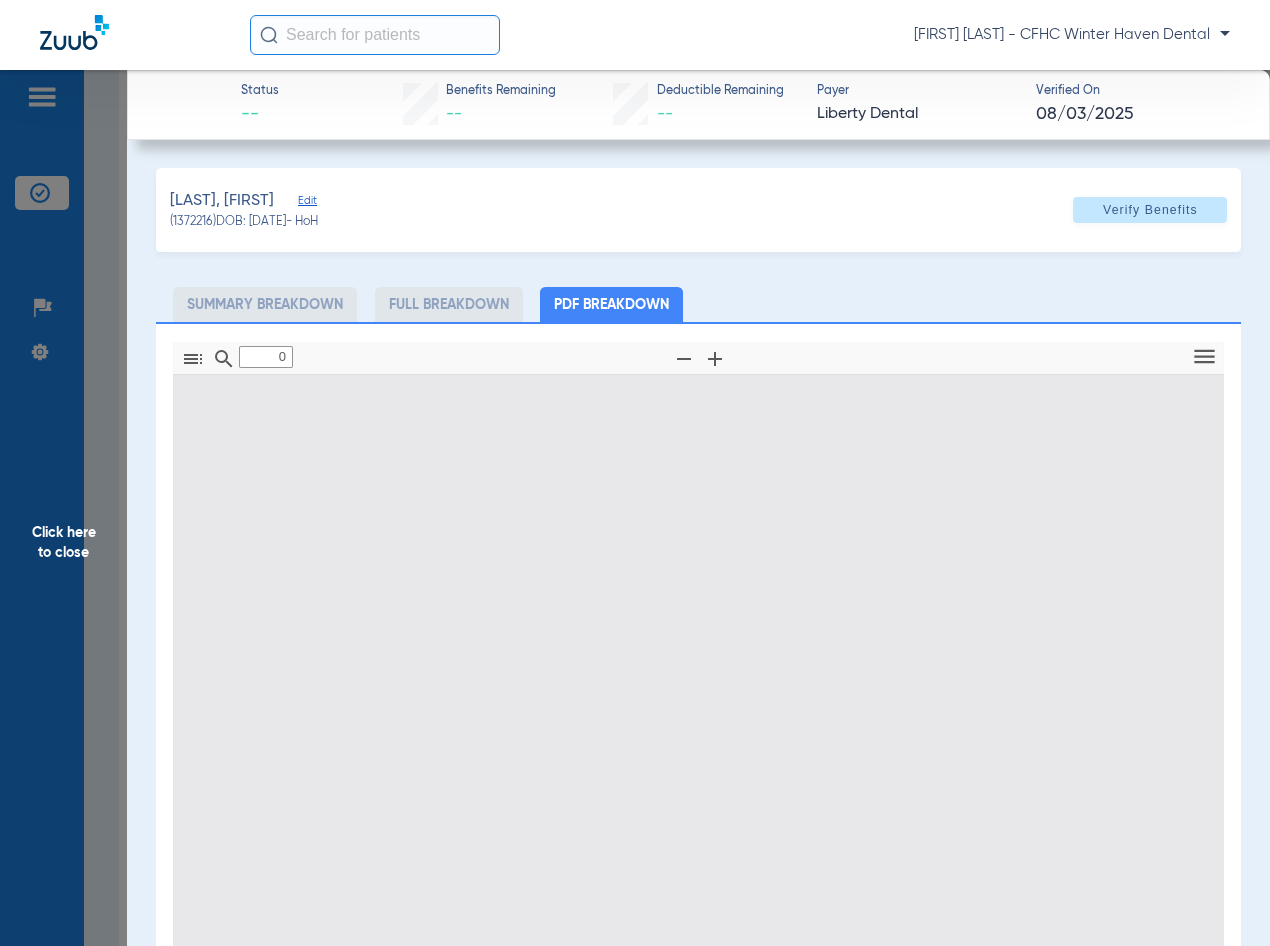 type on "1" 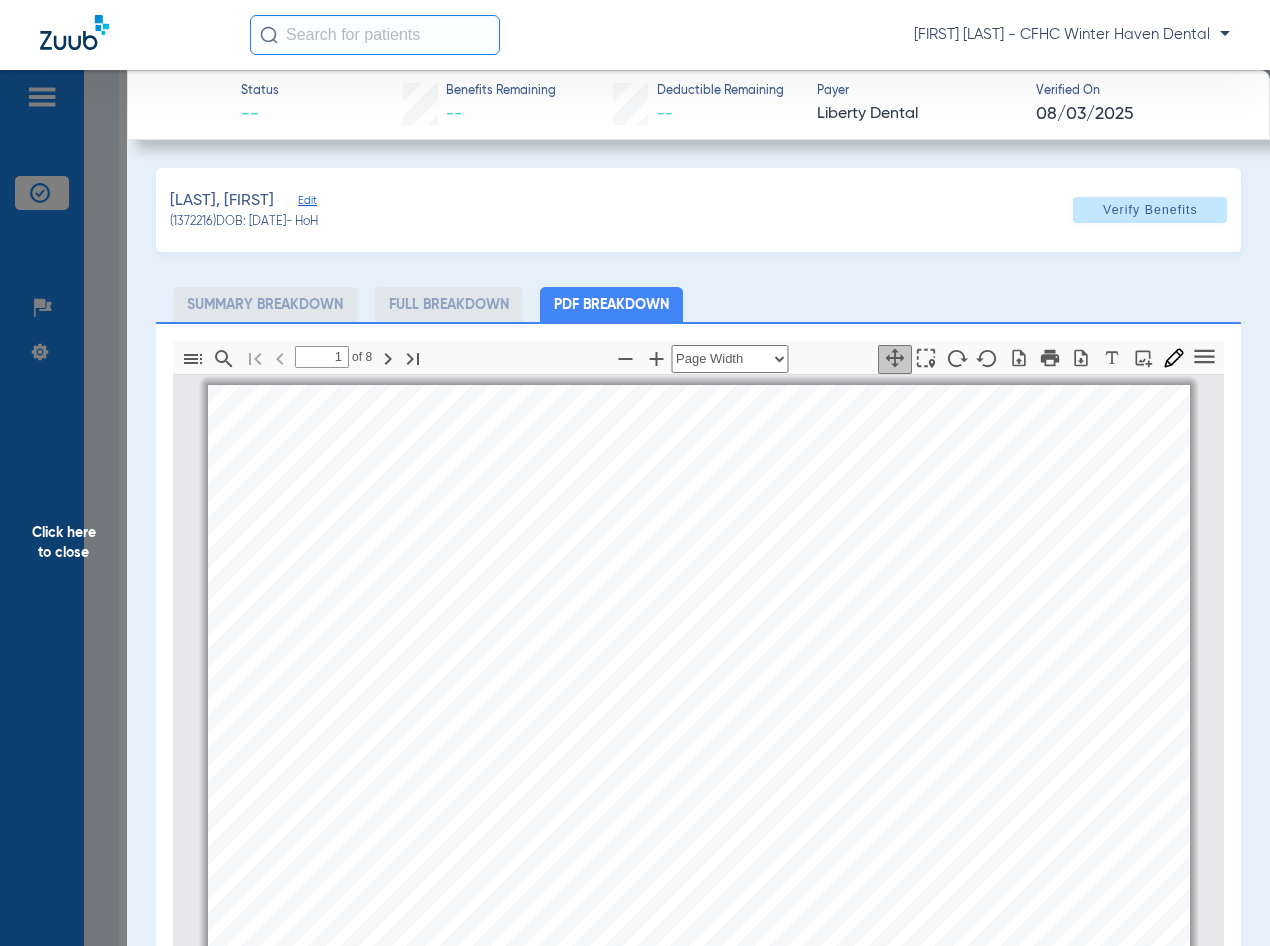 scroll, scrollTop: 10, scrollLeft: 0, axis: vertical 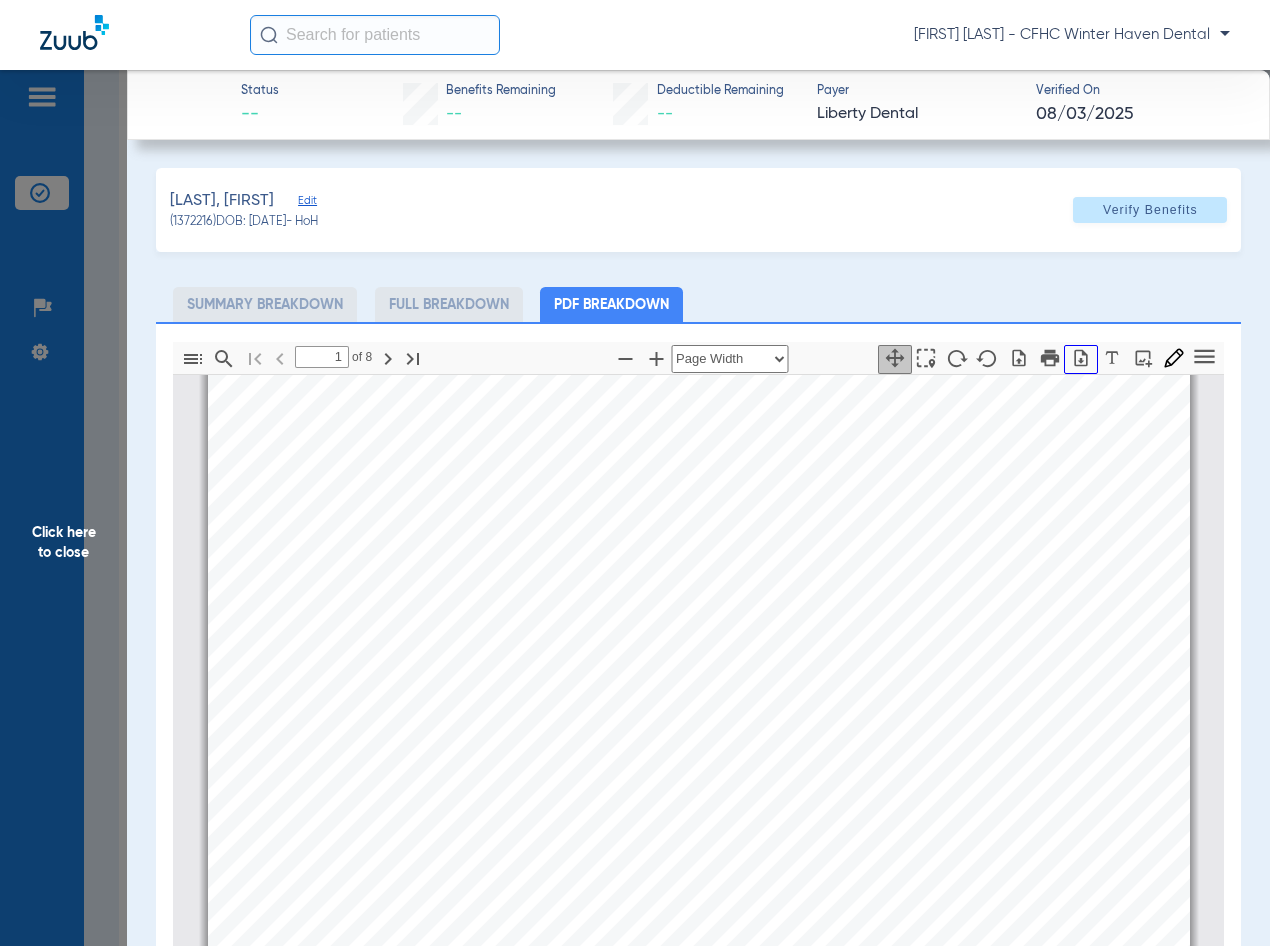 click 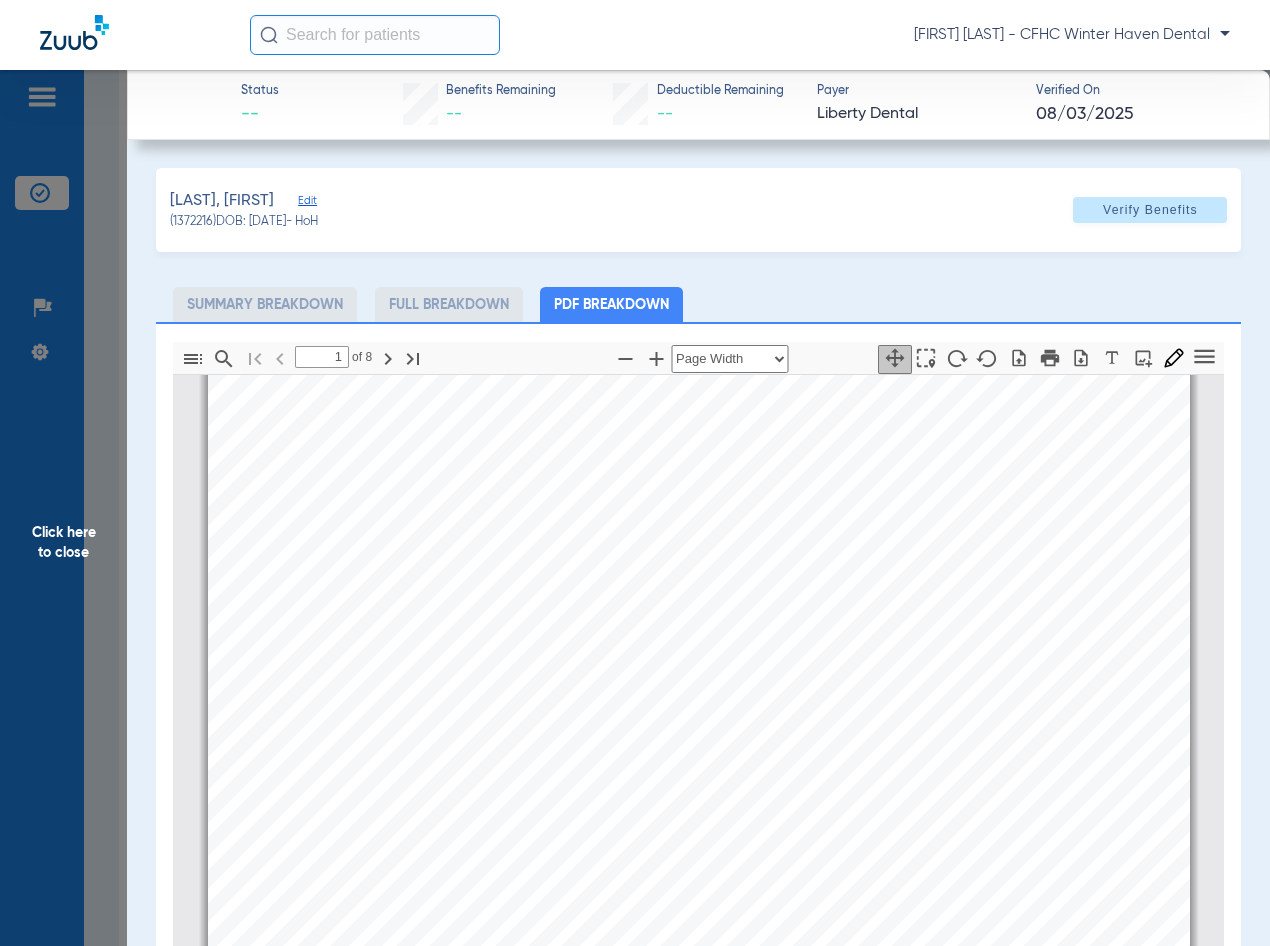 click on "Click here to close" 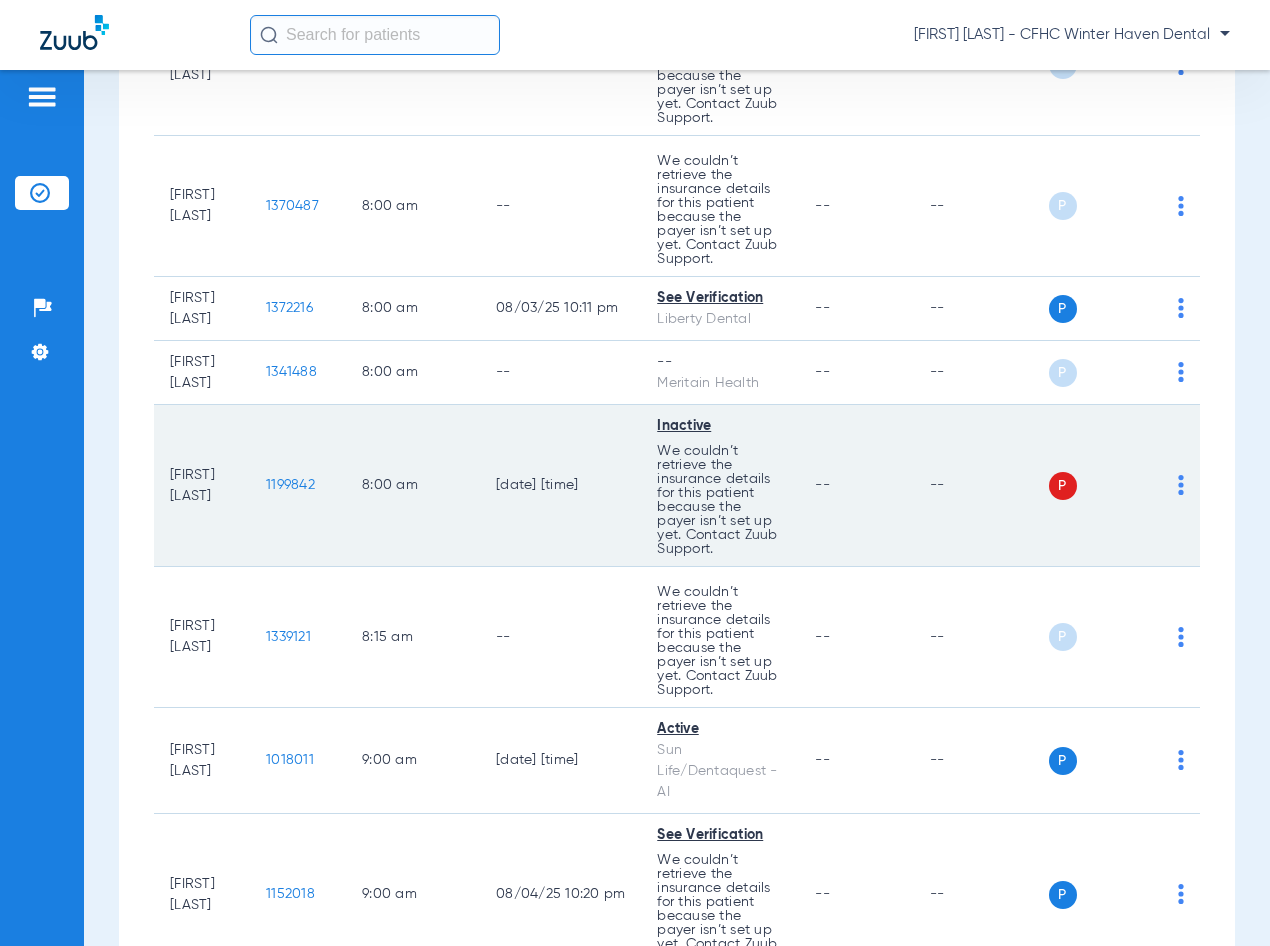 scroll, scrollTop: 500, scrollLeft: 0, axis: vertical 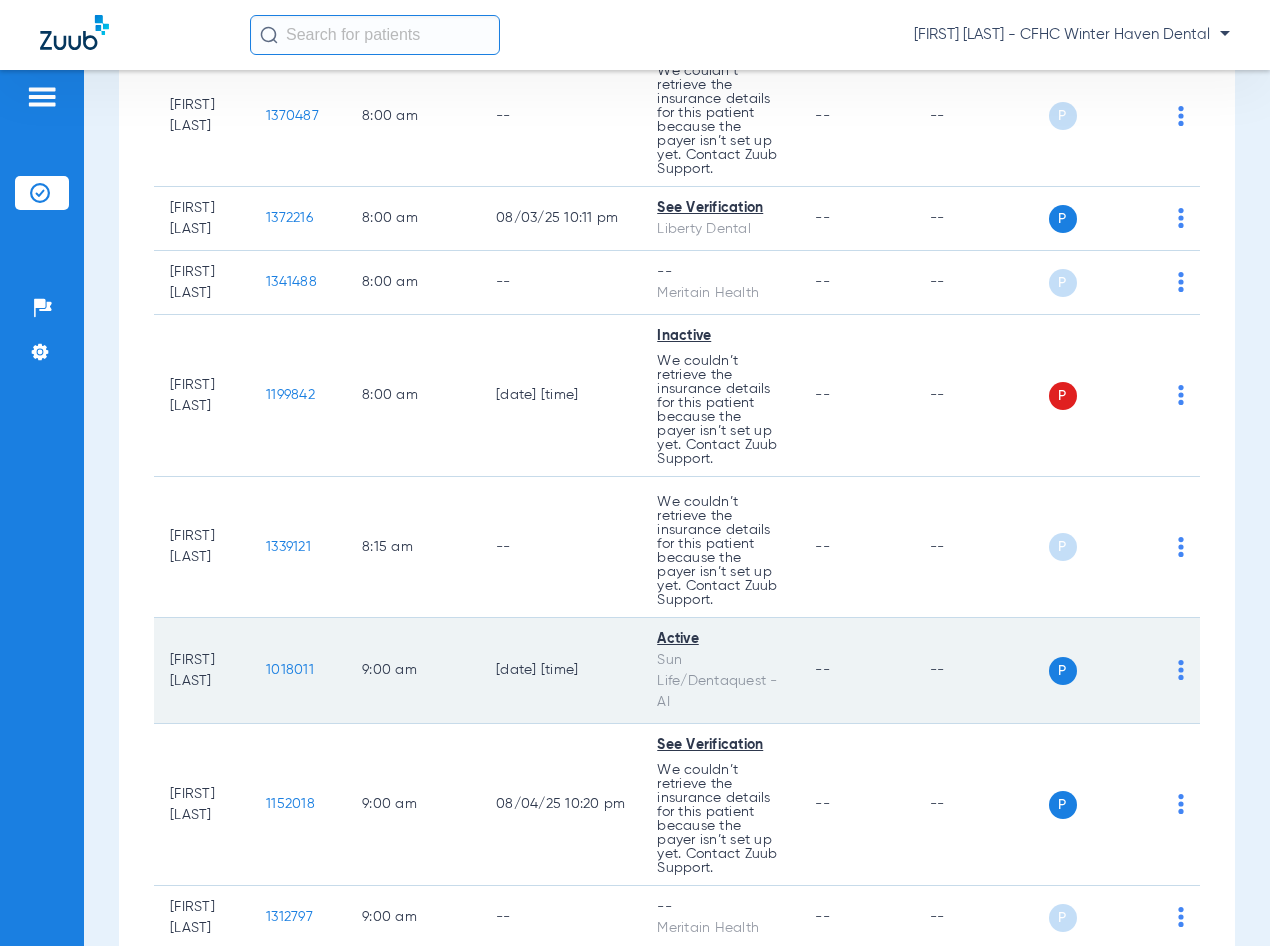 click on "1018011" 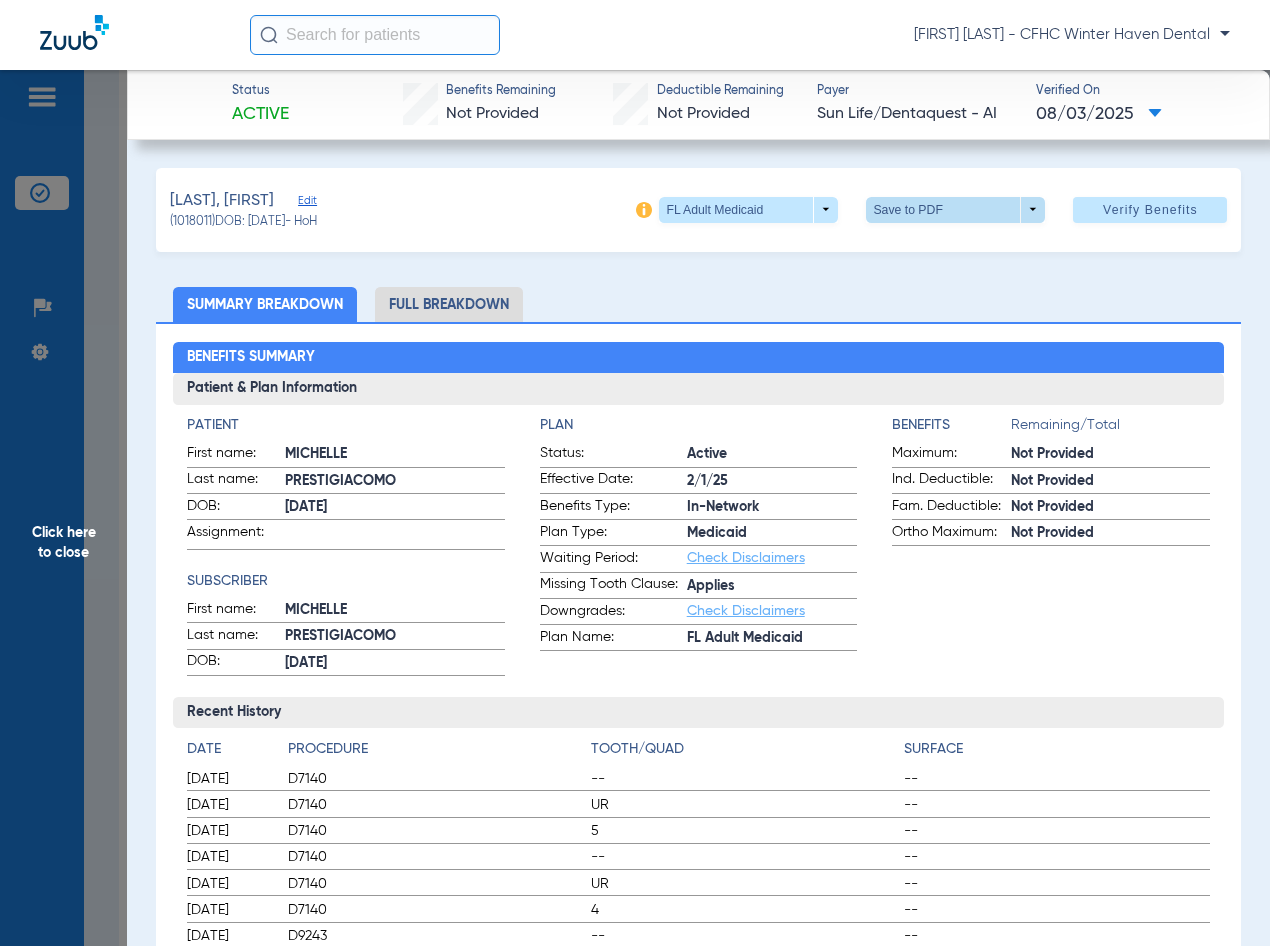 click 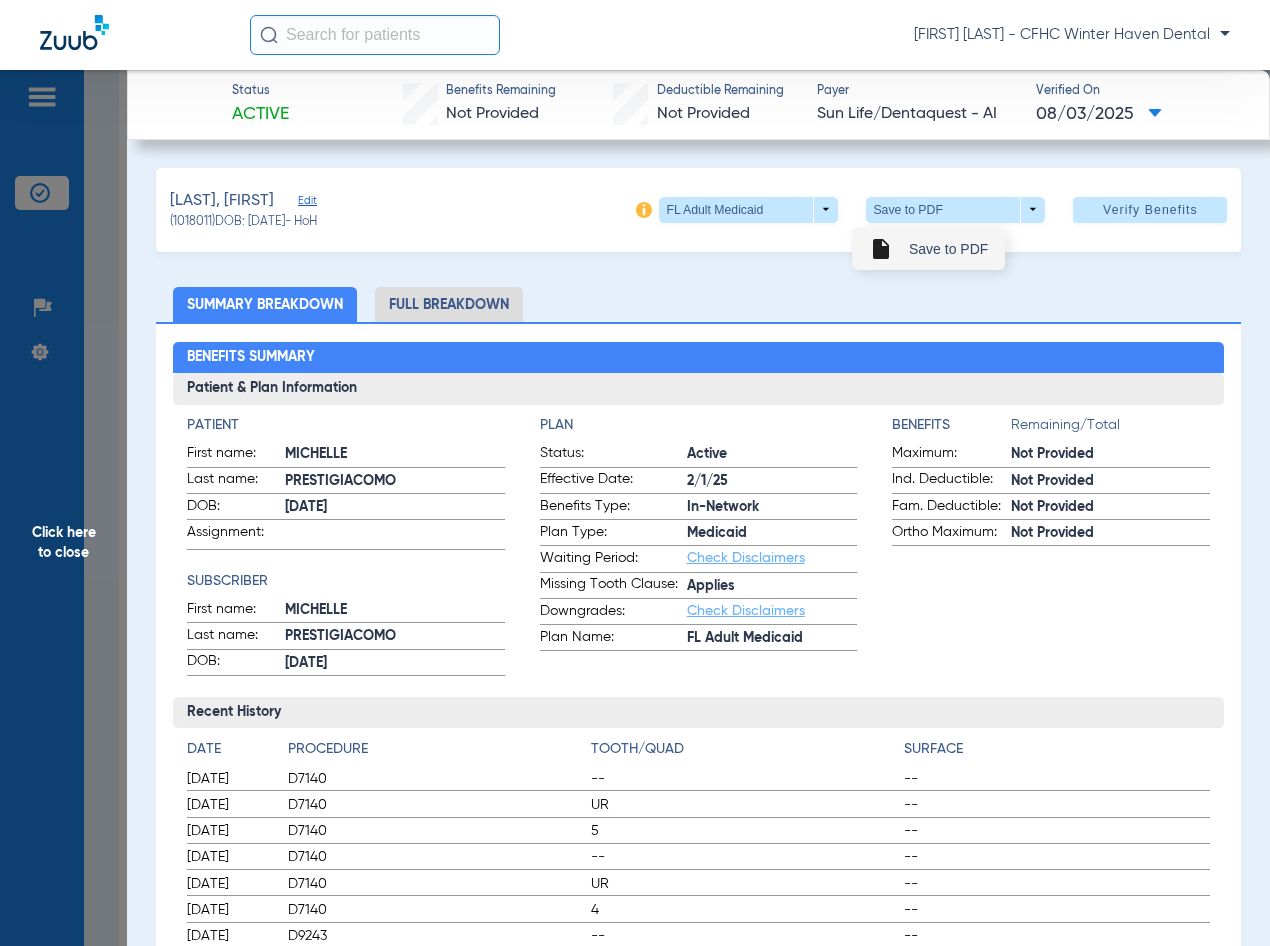 click on "Save to PDF" at bounding box center [948, 249] 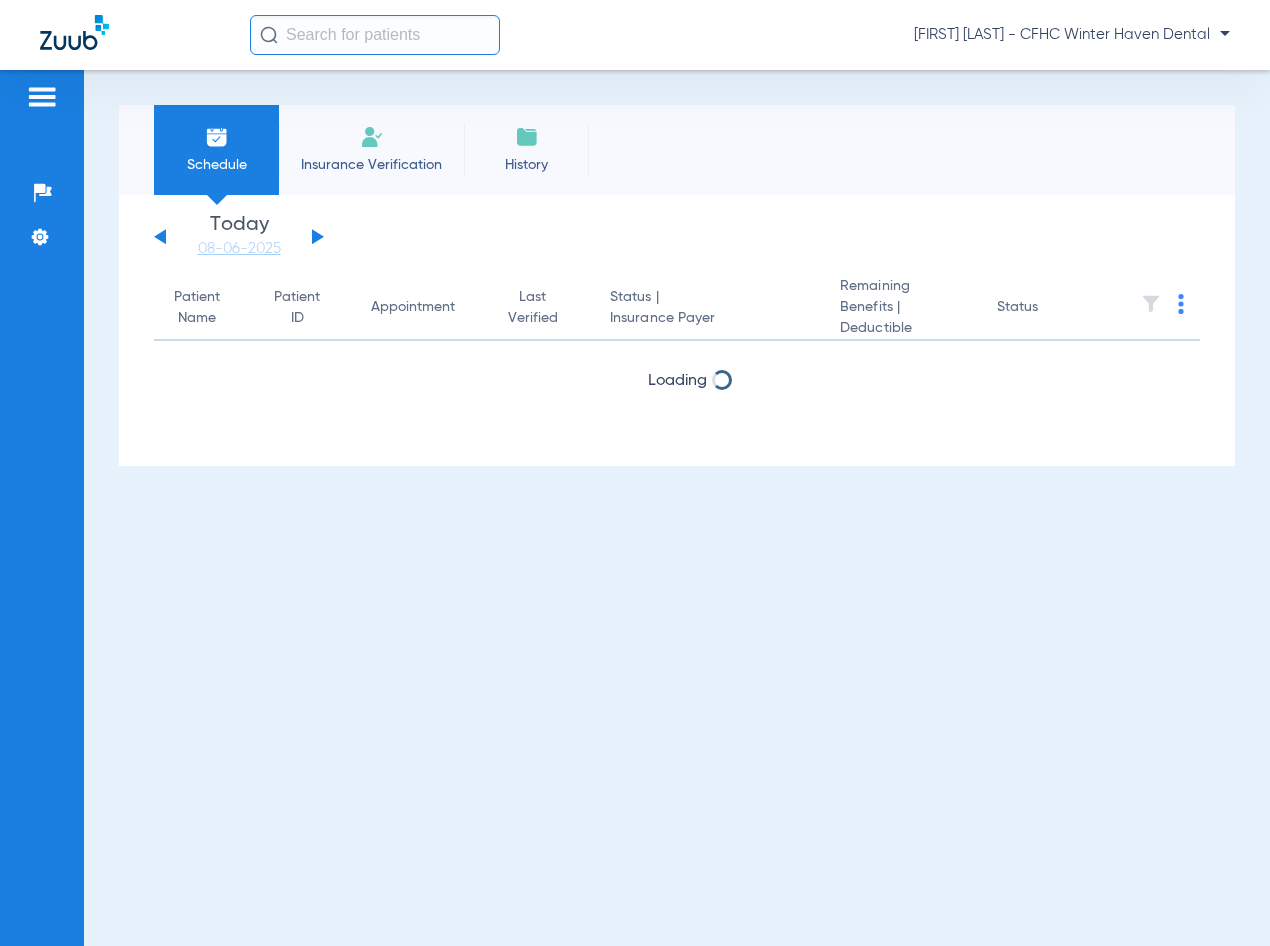 scroll, scrollTop: 0, scrollLeft: 0, axis: both 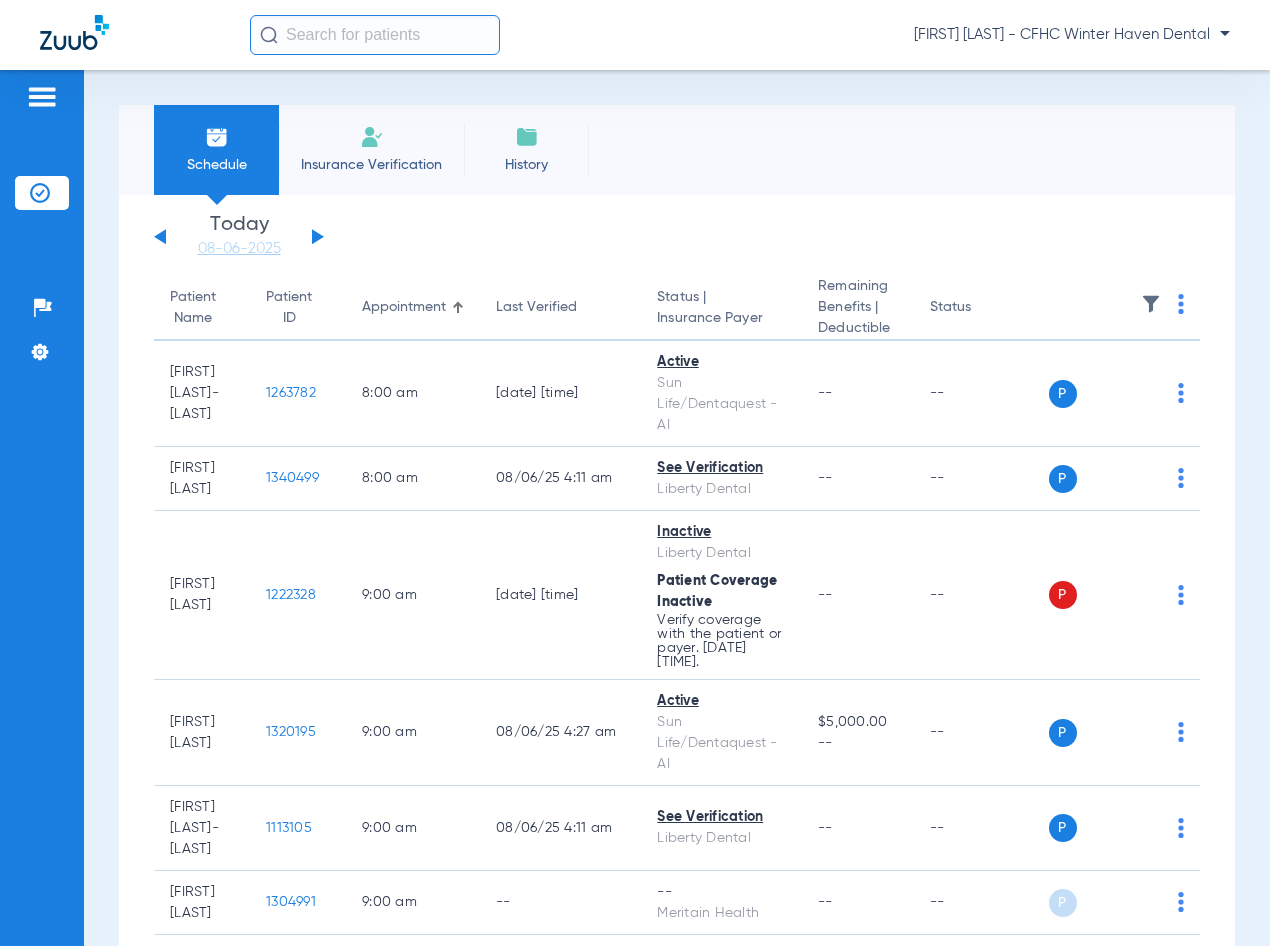 click 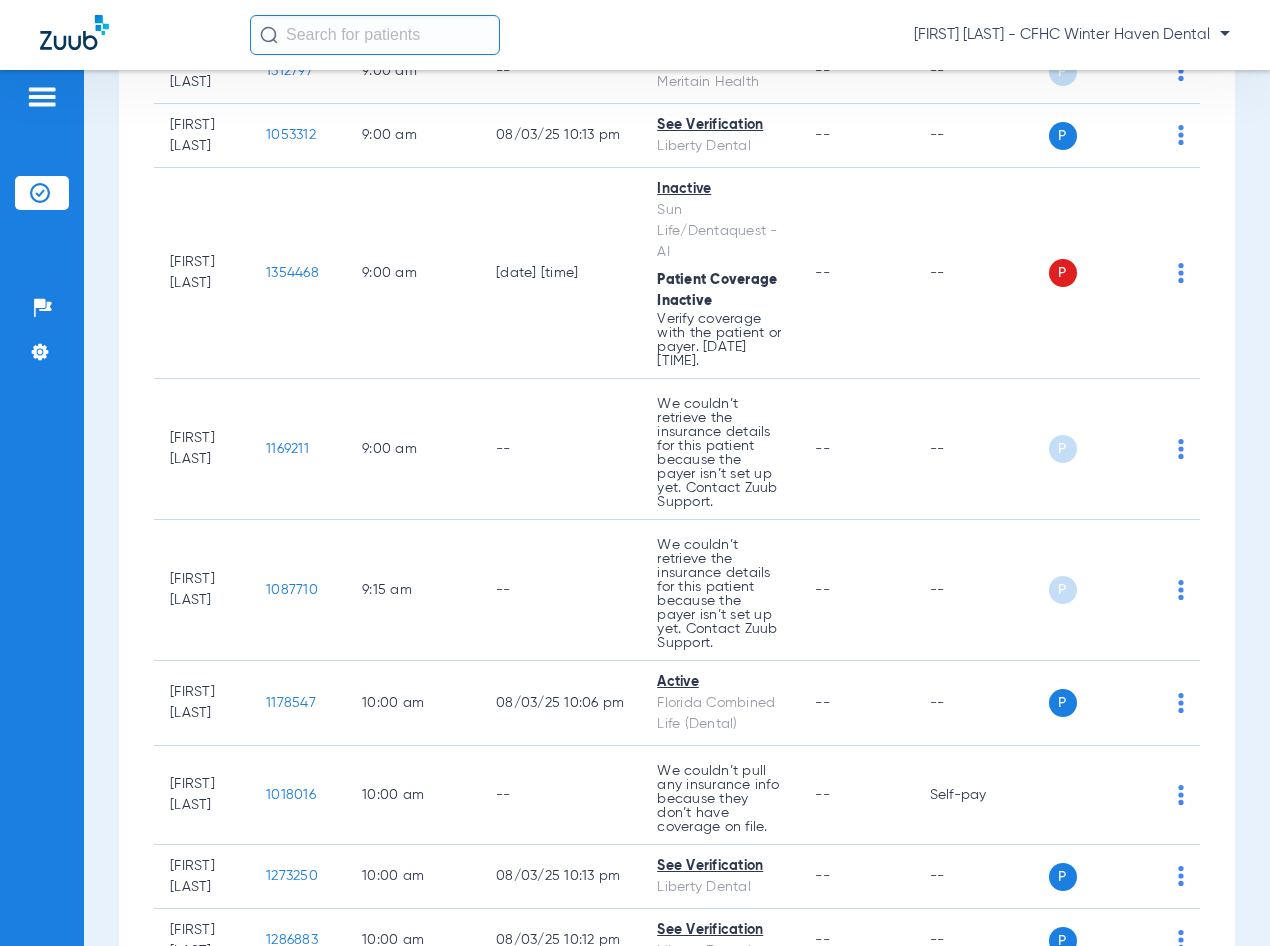 scroll, scrollTop: 1500, scrollLeft: 0, axis: vertical 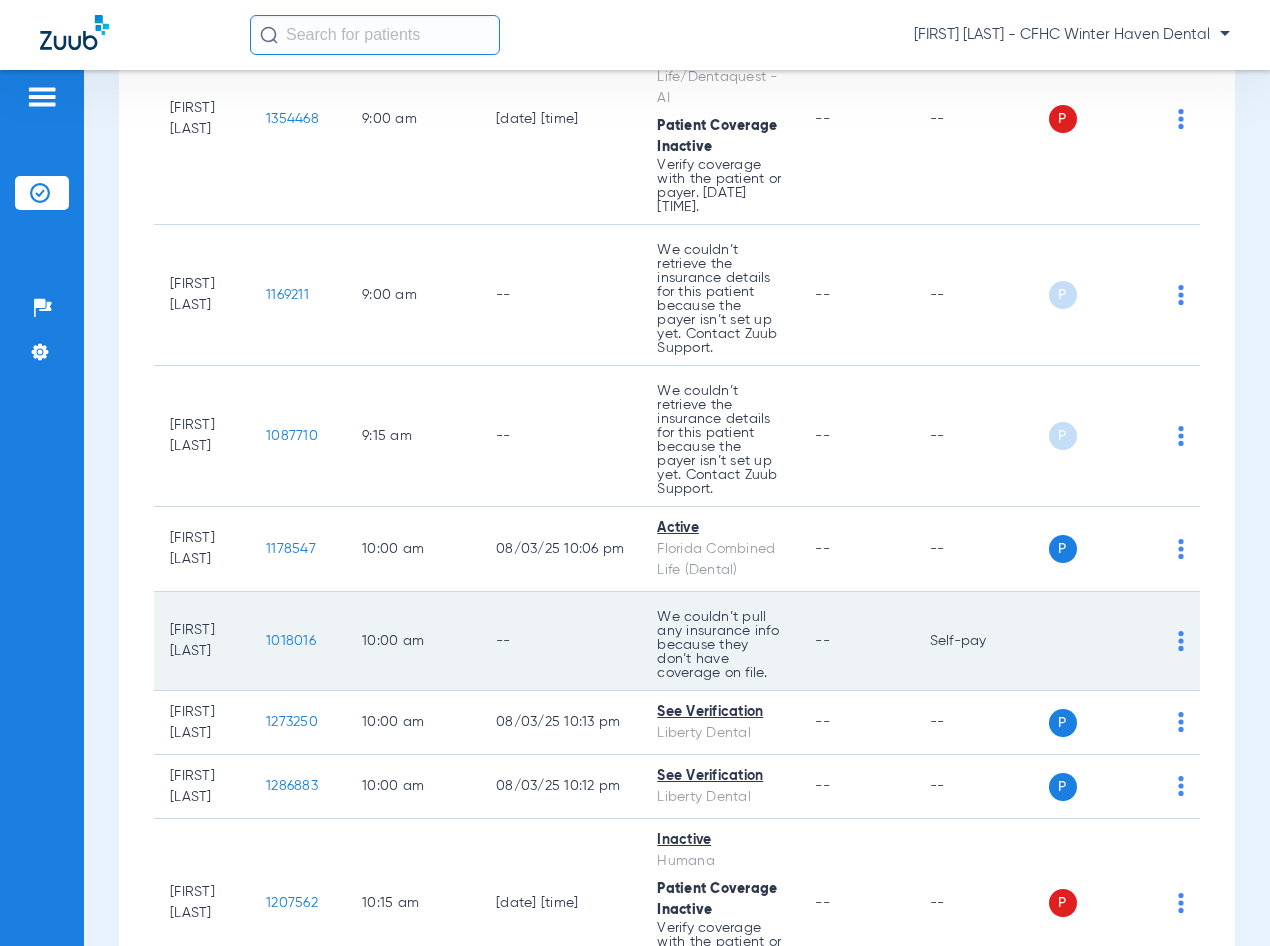 click on "1018016" 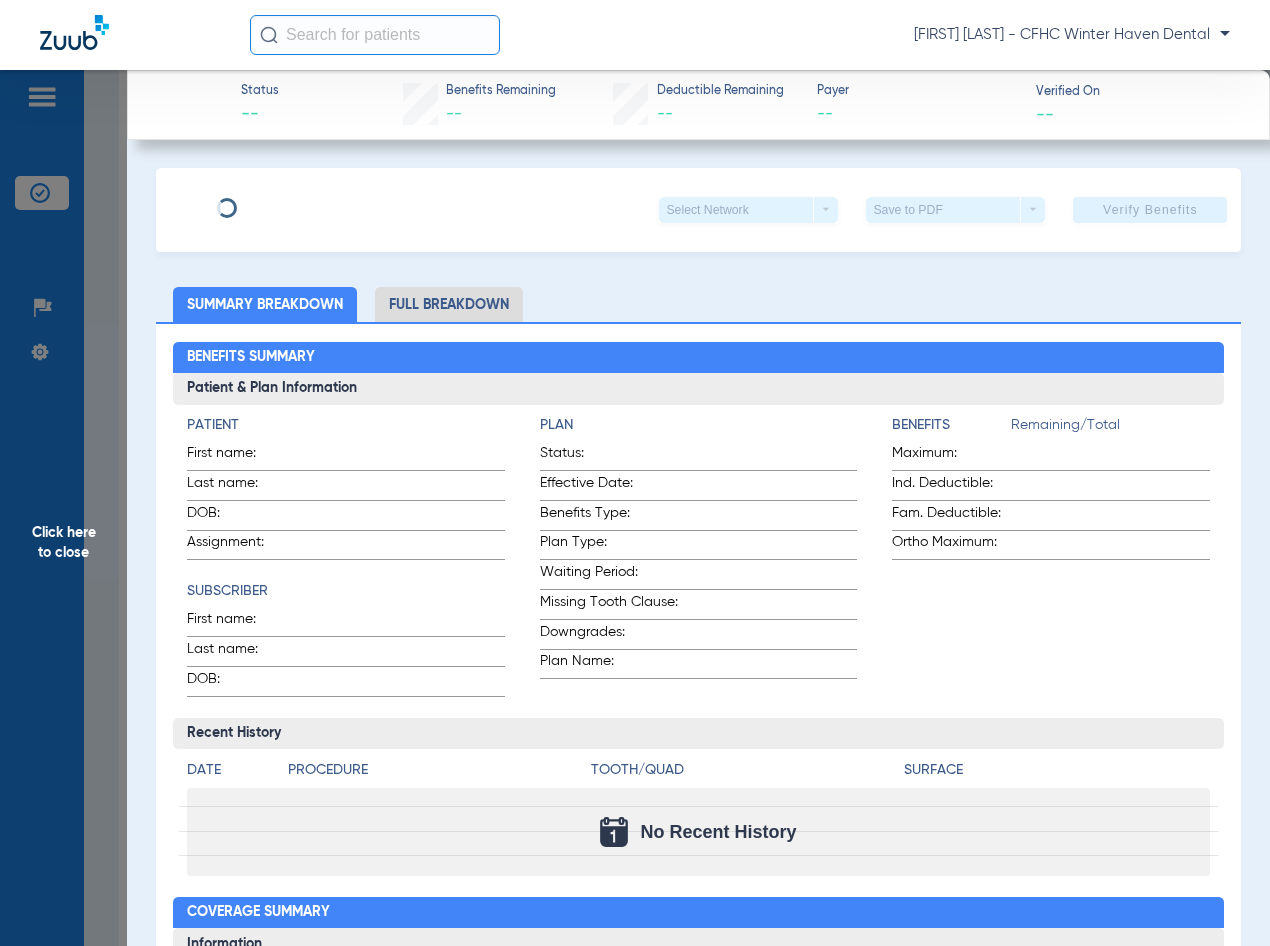 type on "[LAST]" 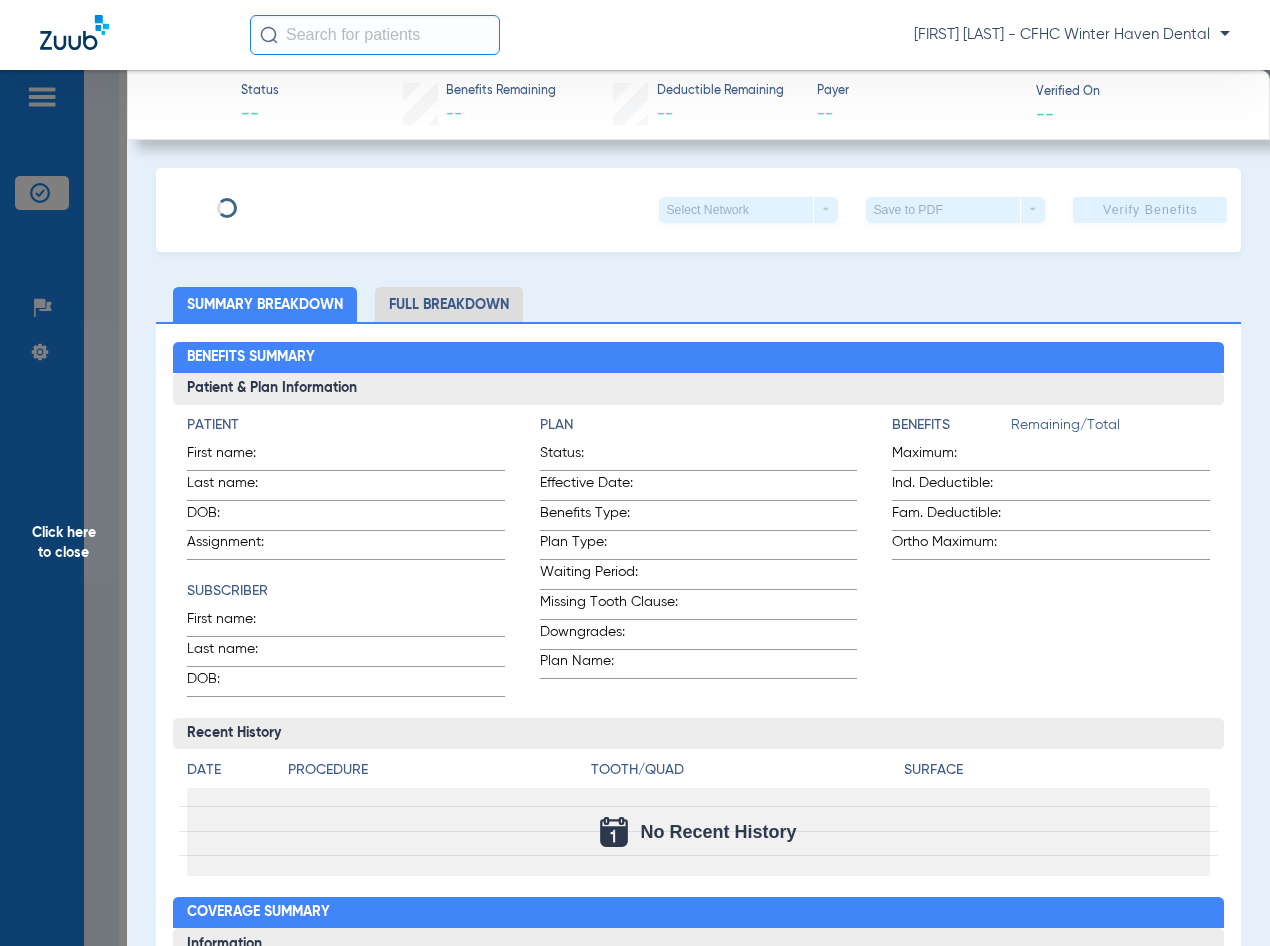 type on "[LAST]" 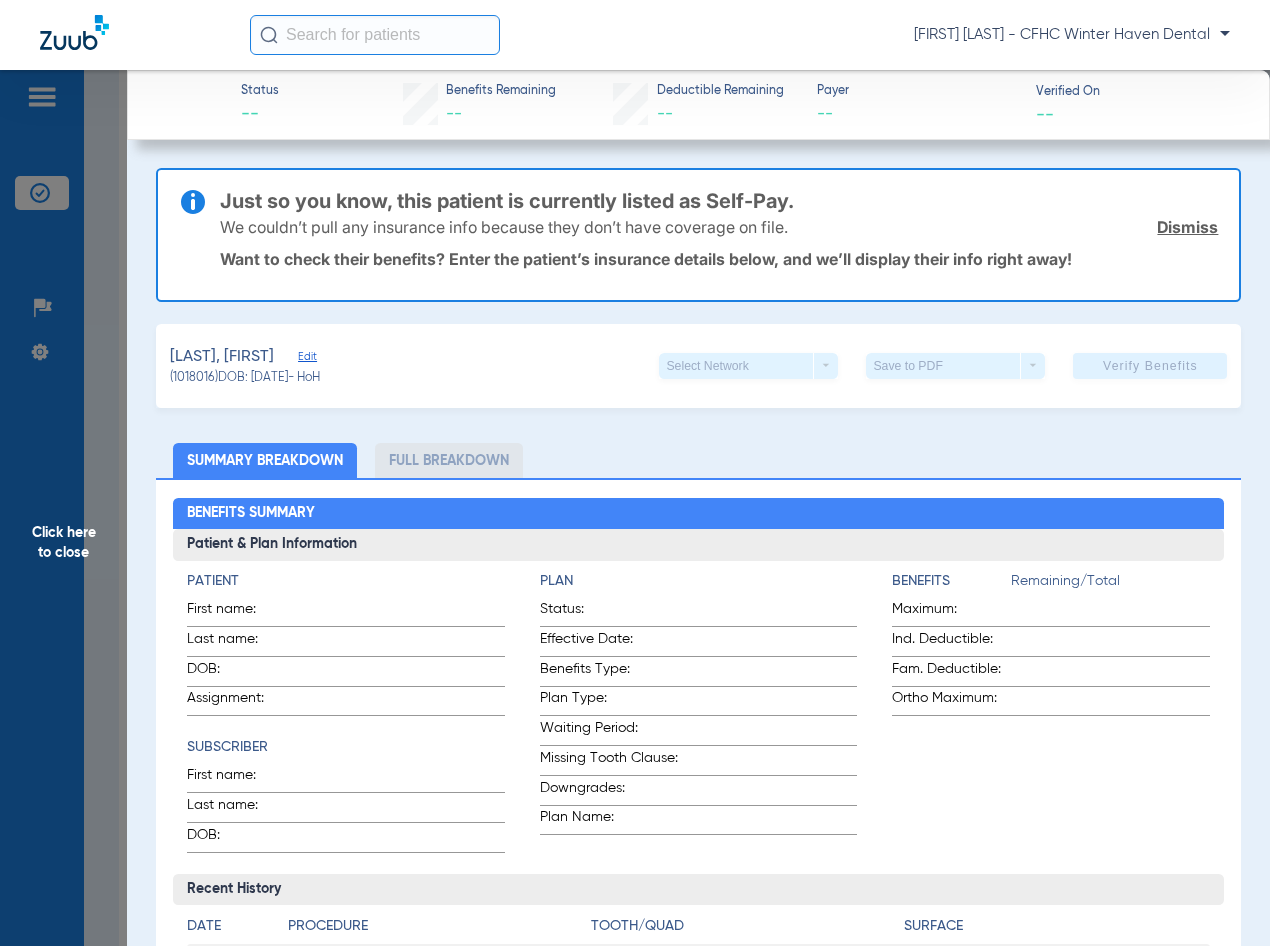 click on "Edit" 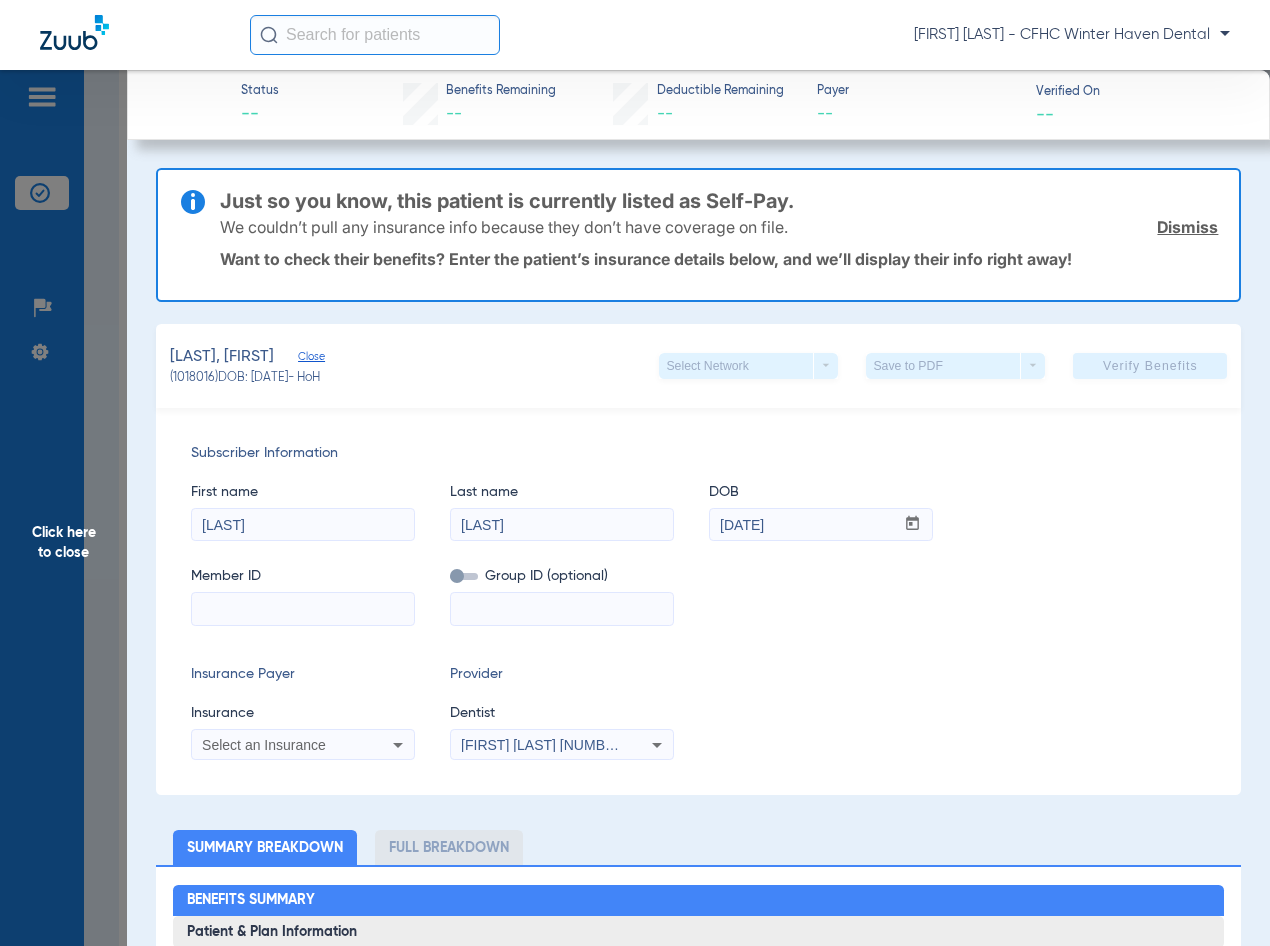 paste on "[NUMBER]" 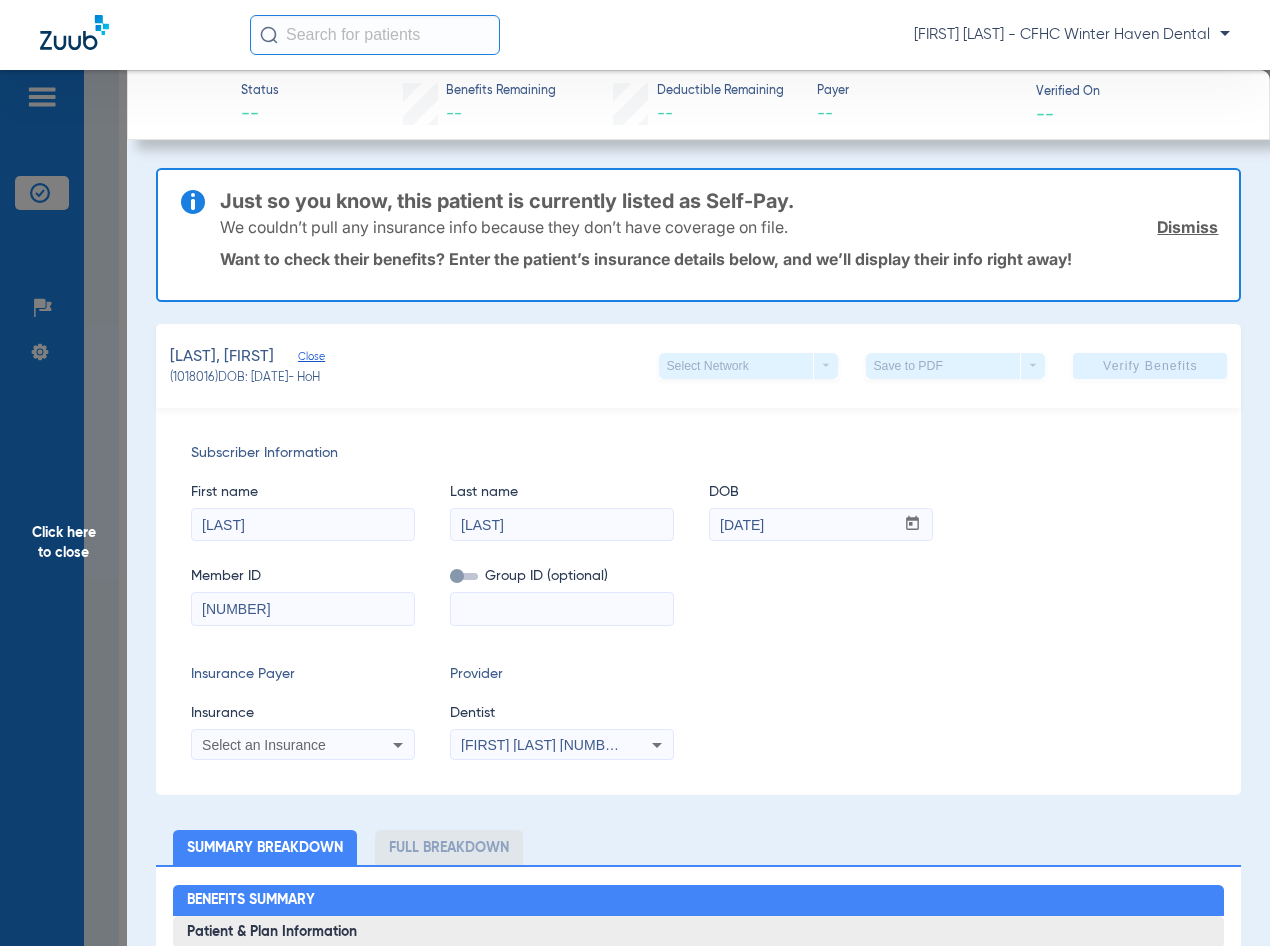 type on "[NUMBER]" 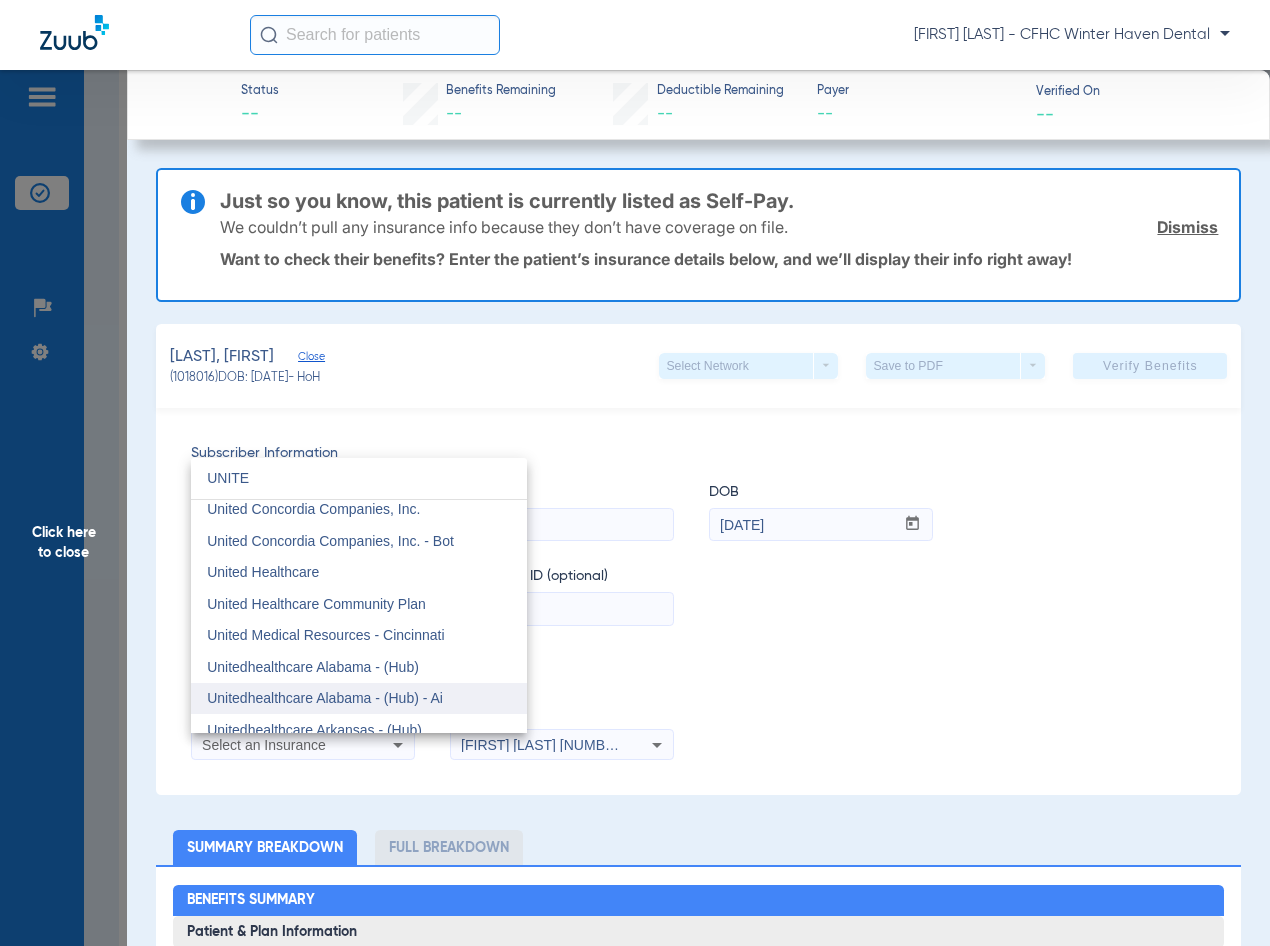 scroll, scrollTop: 100, scrollLeft: 0, axis: vertical 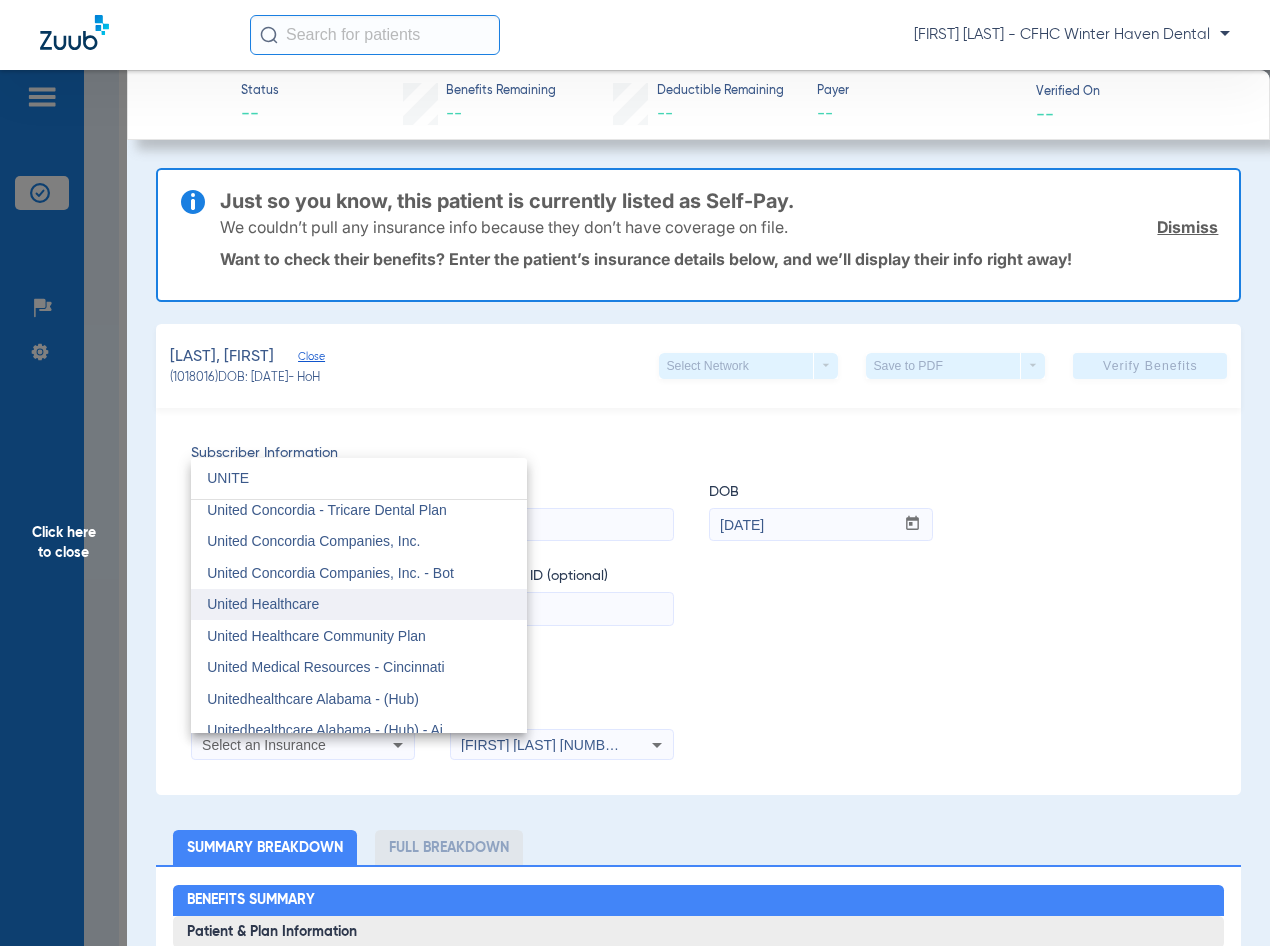 type on "UNITE" 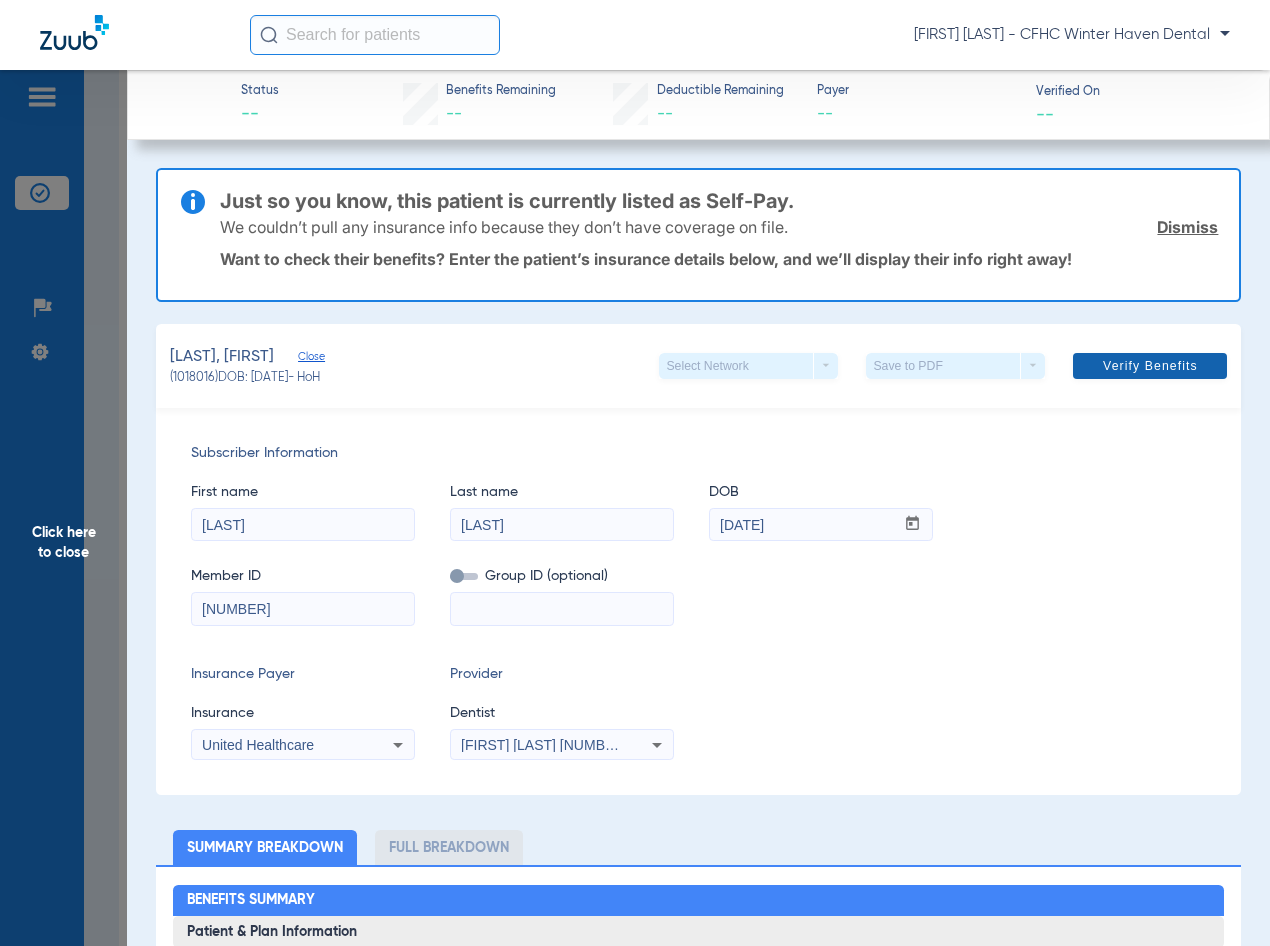 click on "Verify Benefits" 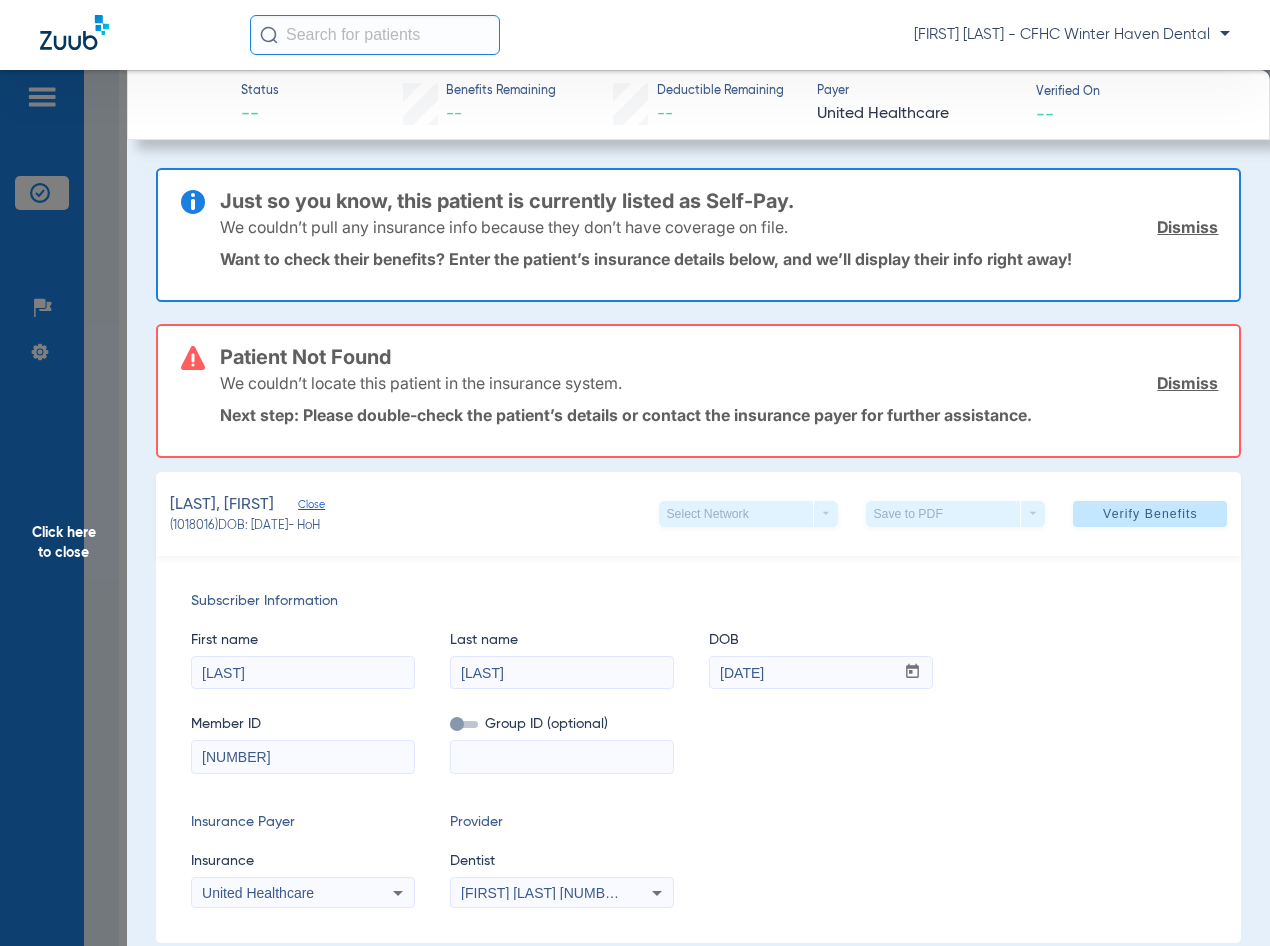 click on "Click here to close" 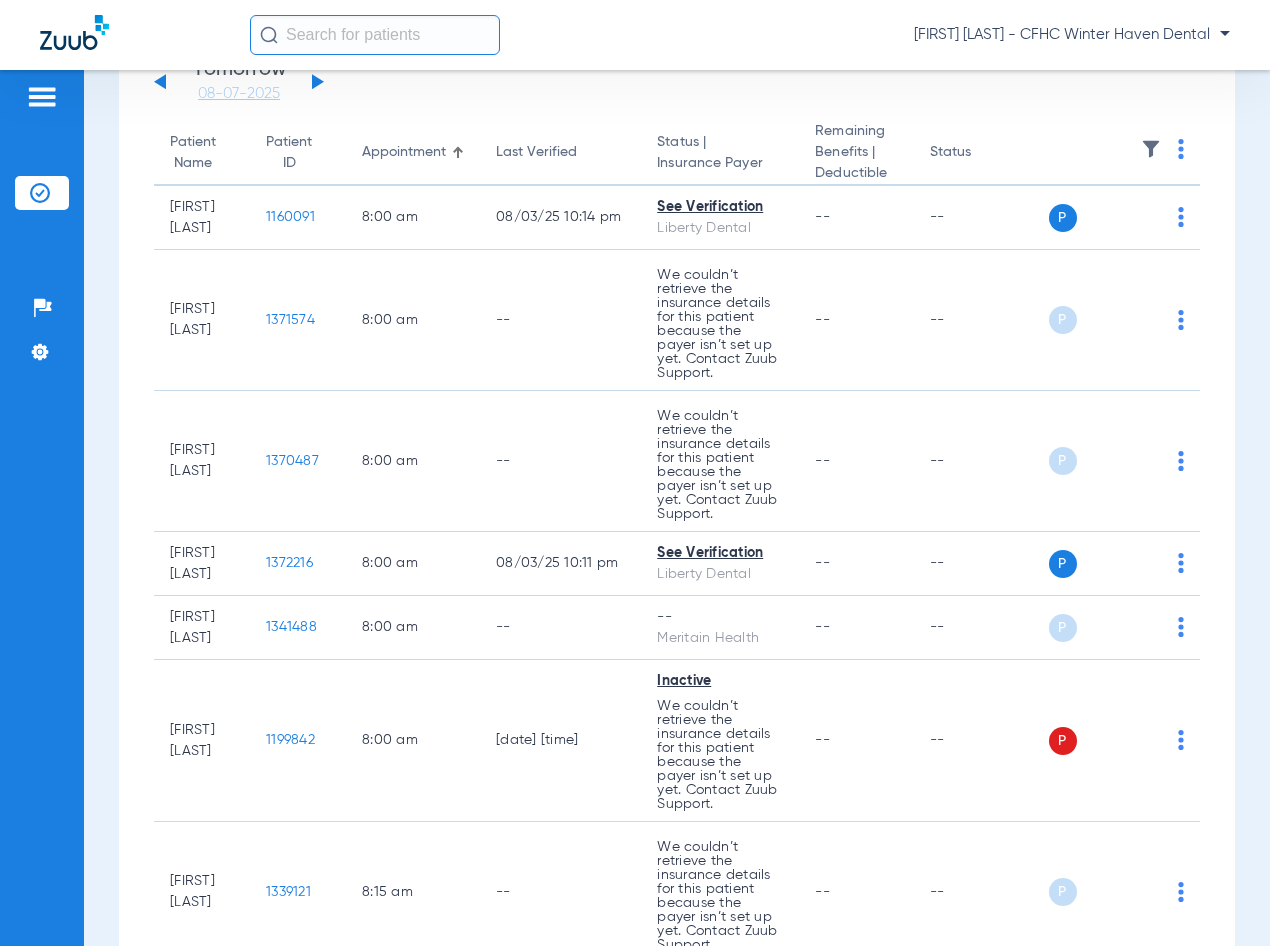 scroll, scrollTop: 0, scrollLeft: 0, axis: both 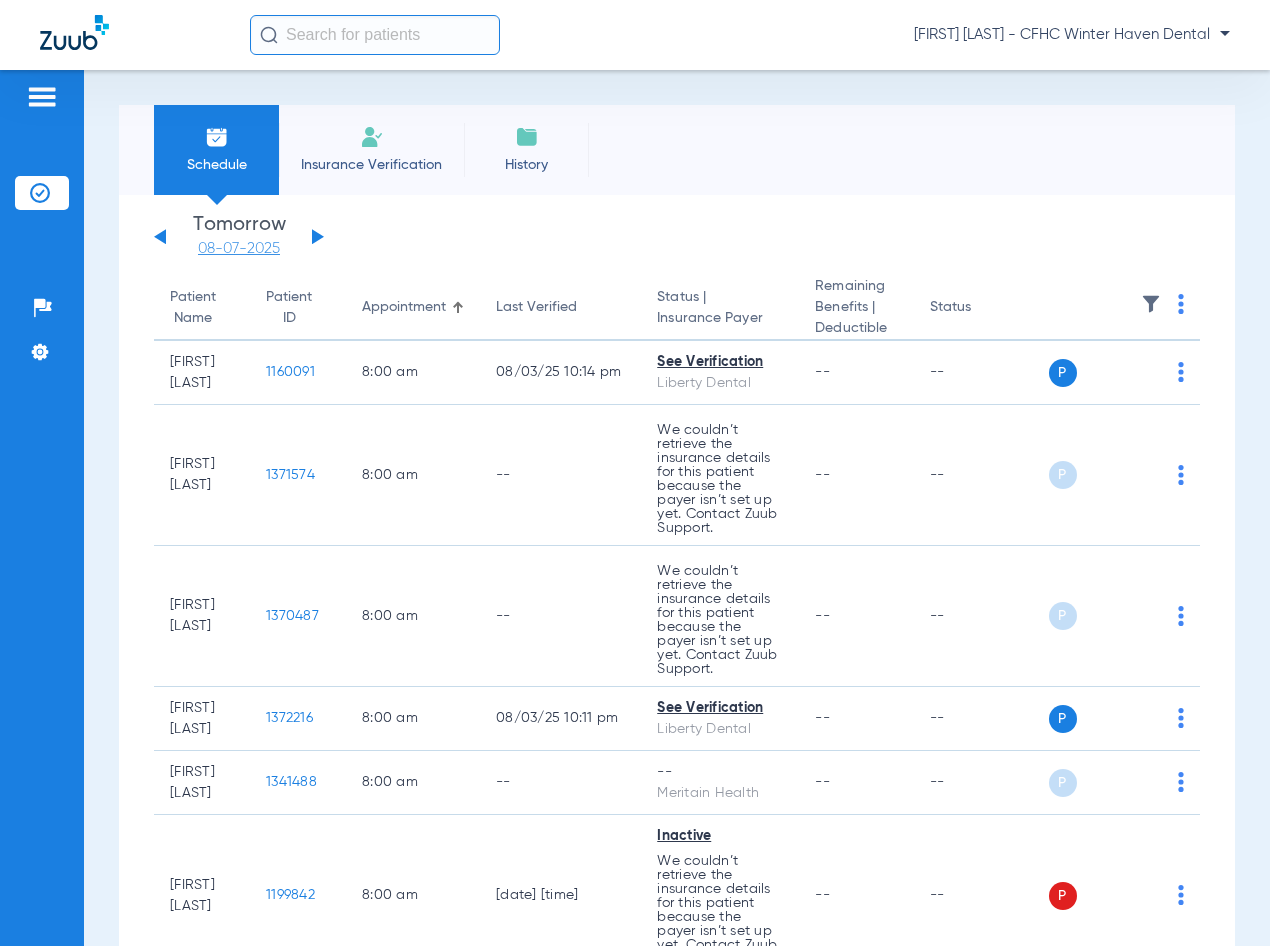 click on "08-07-2025" 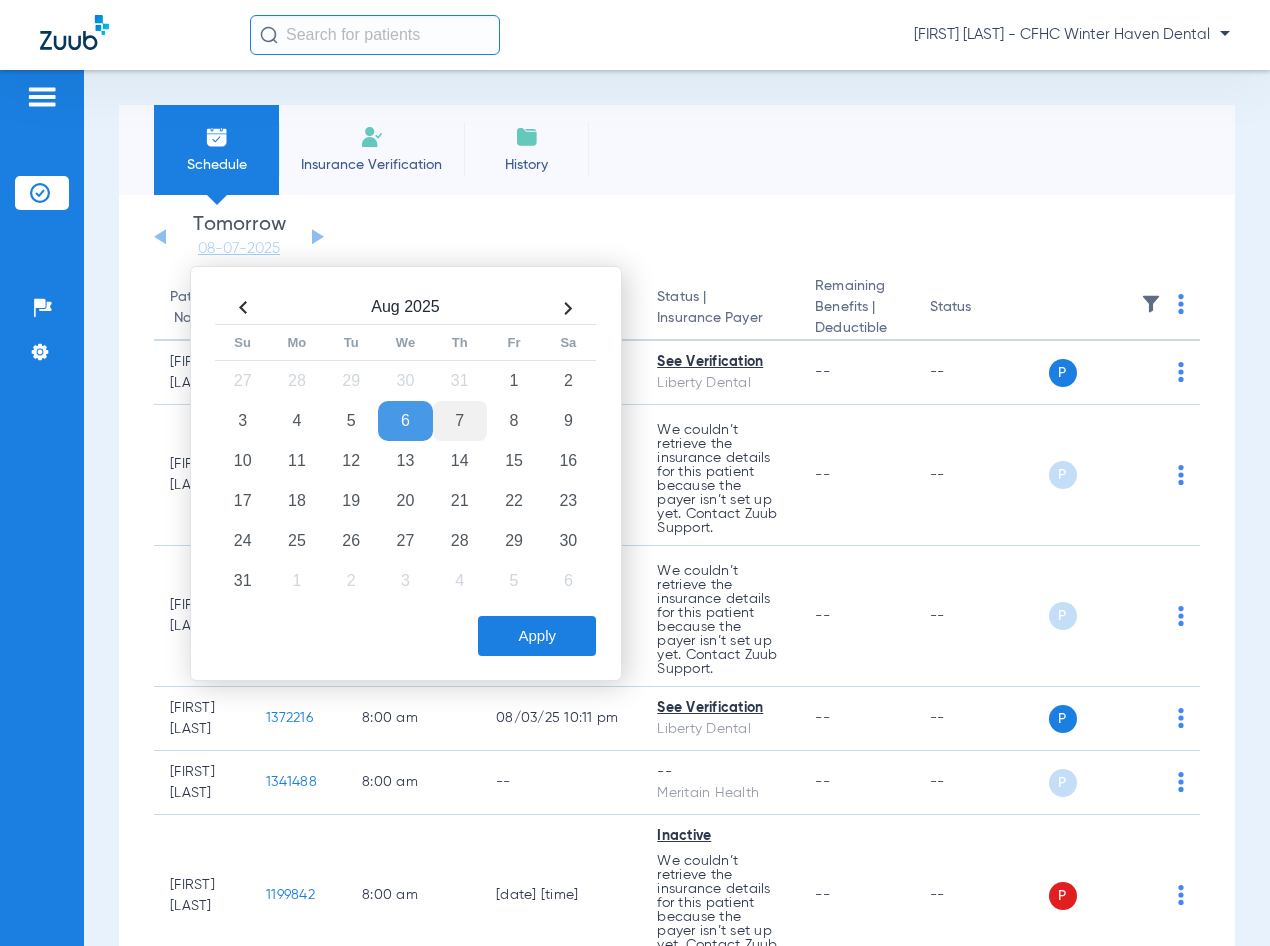 click on "7" 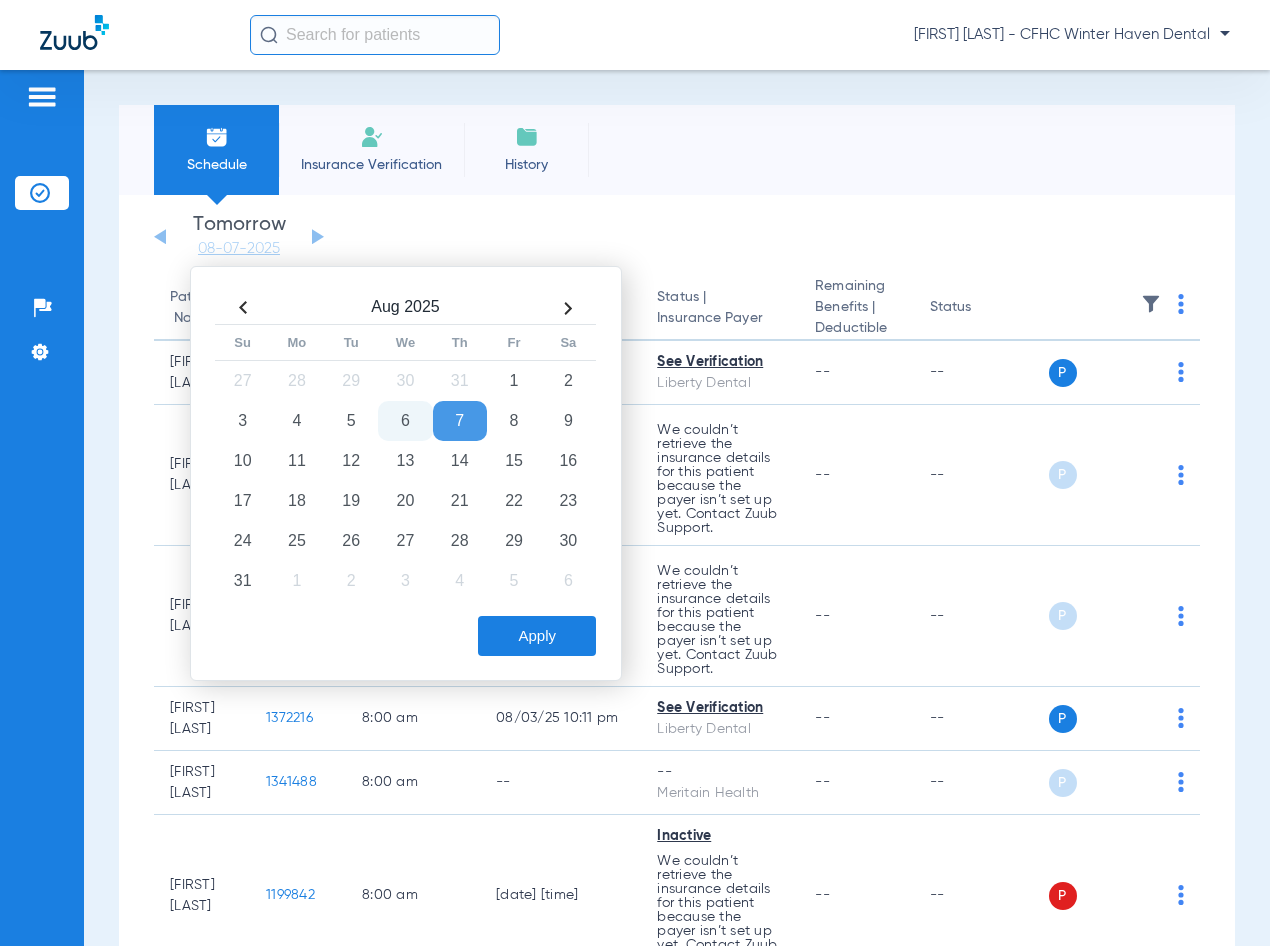 click on "6" 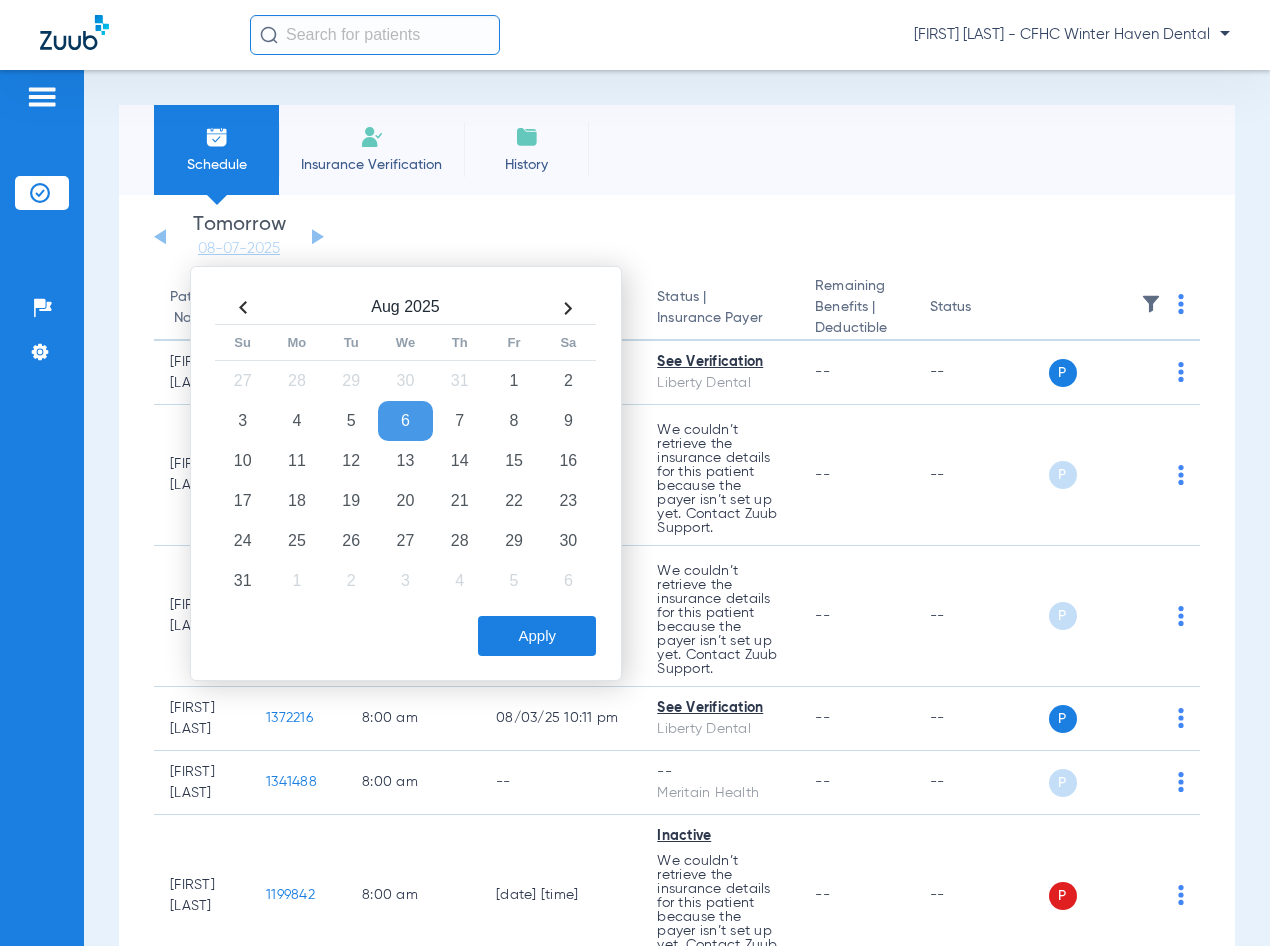 click on "Apply" 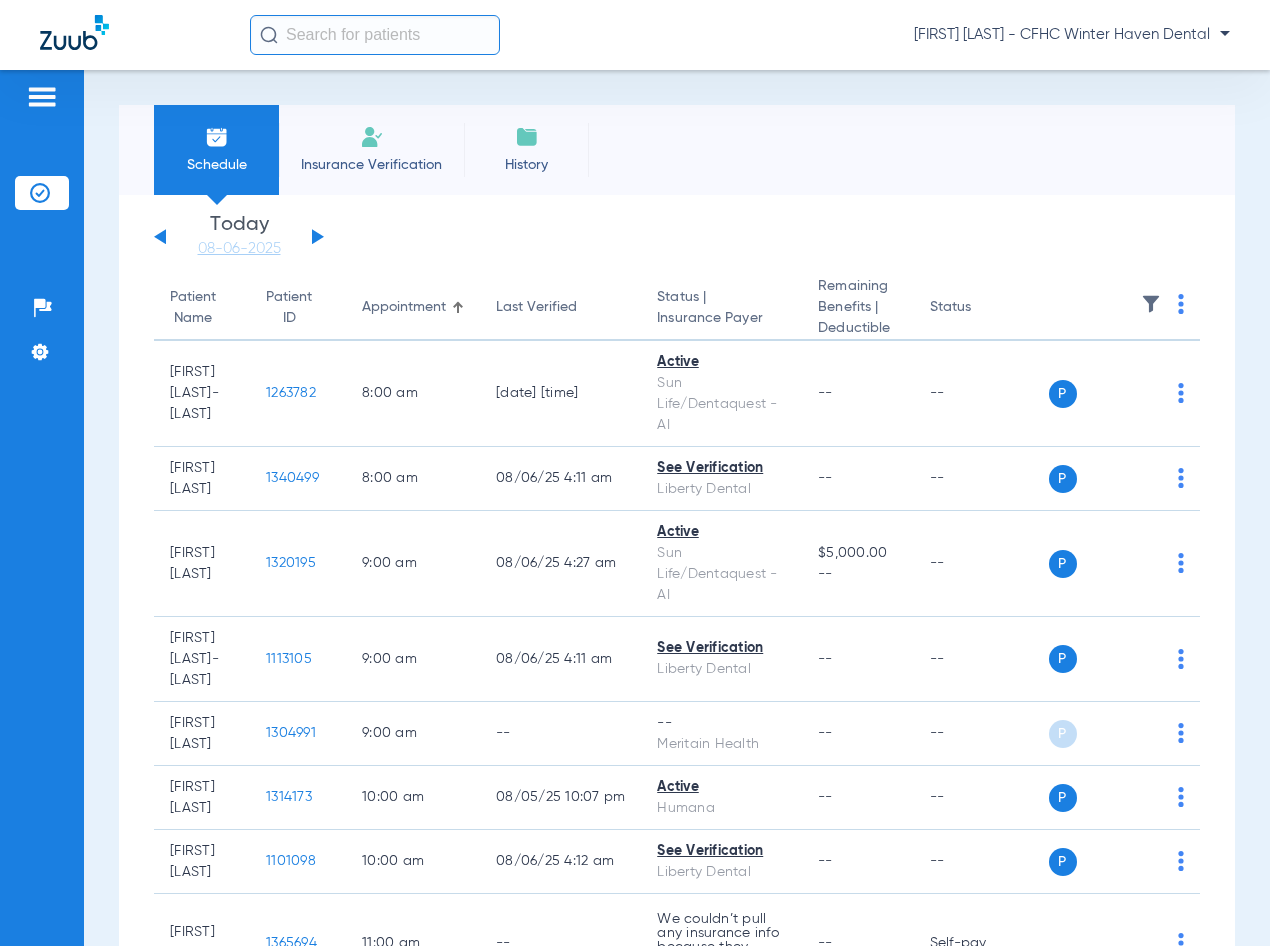 click on "Monday   06-02-2025   Tuesday   06-03-2025   Wednesday   06-04-2025   Thursday   06-05-2025   Friday   06-06-2025   Saturday   06-07-2025   Sunday   06-08-2025   Monday   06-09-2025   Tuesday   06-10-2025   Wednesday   06-11-2025   Thursday   06-12-2025   Friday   06-13-2025   Saturday   06-14-2025   Sunday   06-15-2025   Monday   06-16-2025   Tuesday   06-17-2025   Wednesday   06-18-2025   Thursday   06-19-2025   Friday   06-20-2025   Saturday   06-21-2025   Sunday   06-22-2025   Monday   06-23-2025   Tuesday   06-24-2025   Wednesday   06-25-2025   Thursday   06-26-2025   Friday   06-27-2025   Saturday   06-28-2025   Sunday   06-29-2025   Monday   06-30-2025   Tuesday   07-01-2025   Wednesday   07-02-2025   Thursday   07-03-2025   Friday   07-04-2025   Saturday   07-05-2025   Sunday   07-06-2025   Monday   07-07-2025   Tuesday   07-08-2025   Wednesday   07-09-2025   Thursday   07-10-2025   Friday   07-11-2025   Saturday   07-12-2025   Sunday   07-13-2025   Monday   07-14-2025   Tuesday   07-15-2025   Today" 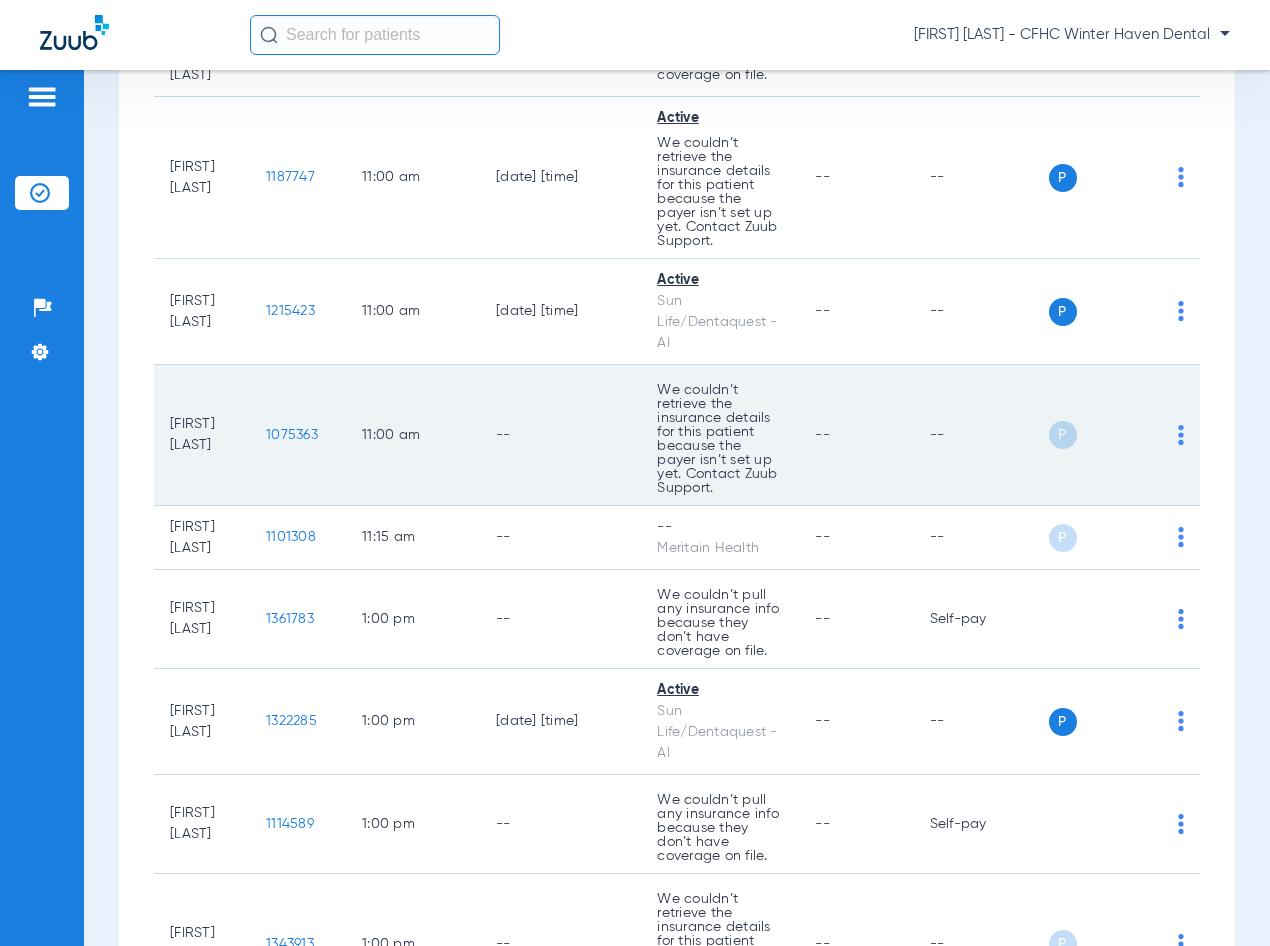 scroll, scrollTop: 2500, scrollLeft: 0, axis: vertical 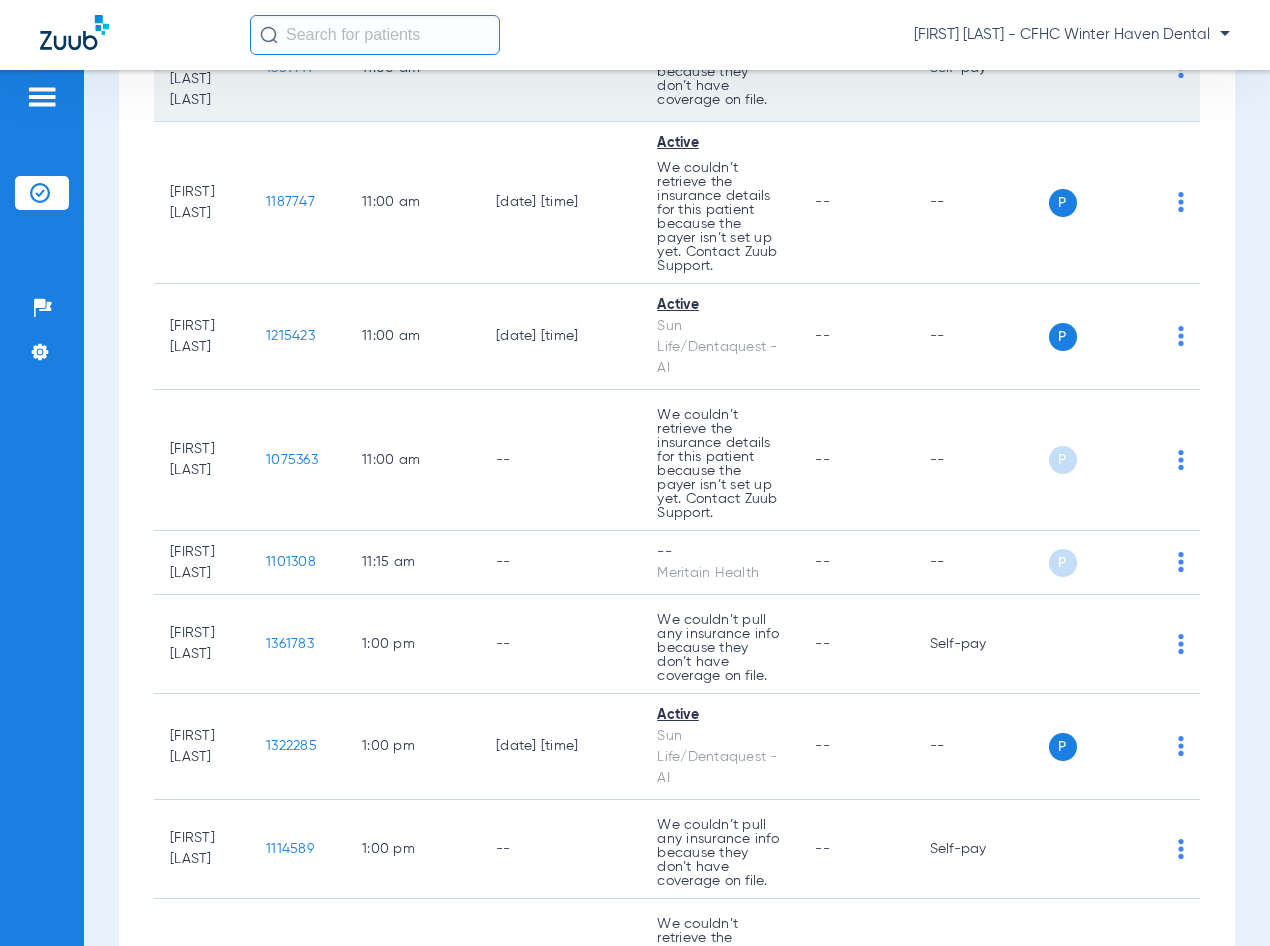 click on "1359711" 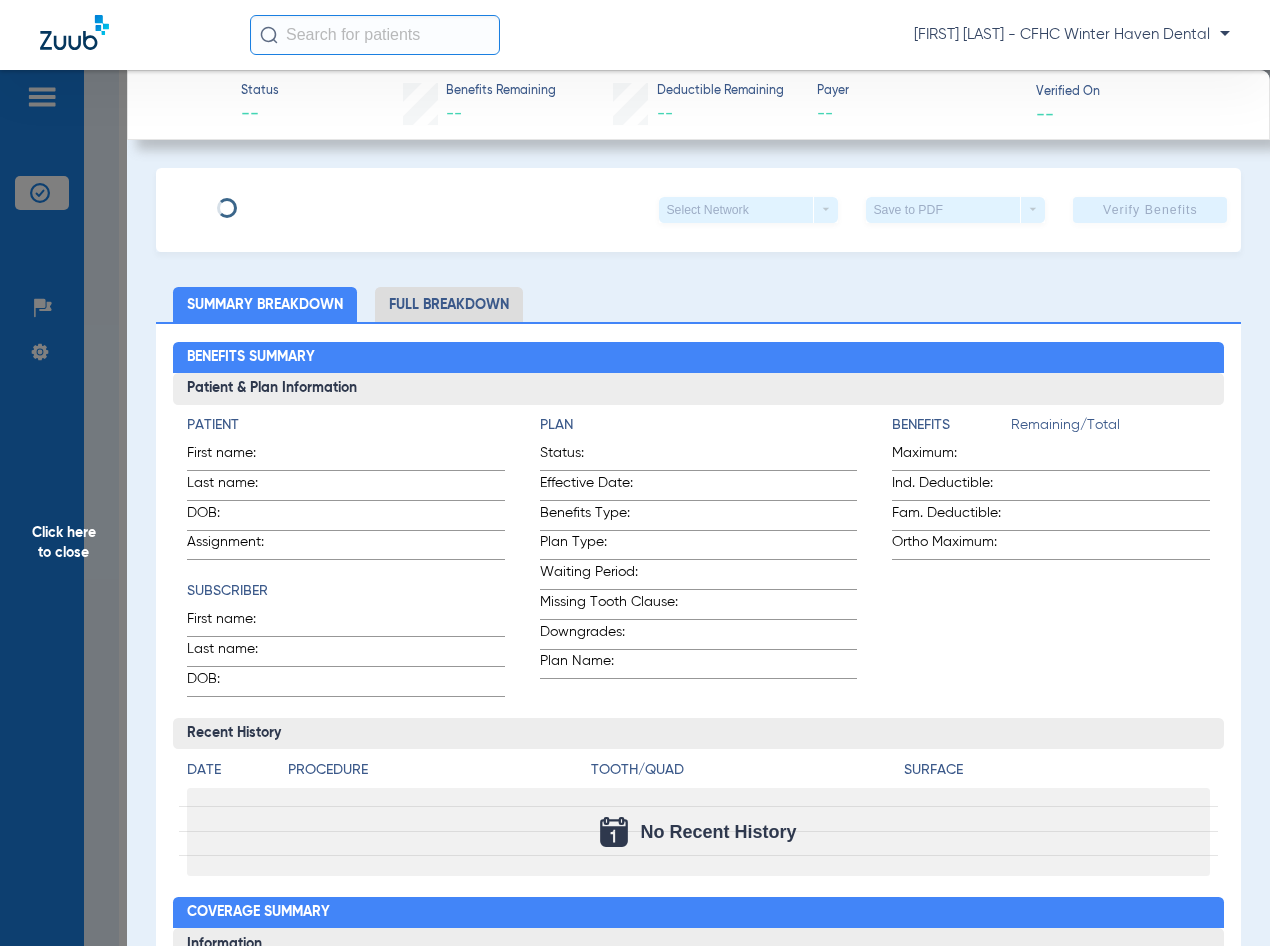 type on "[FIRST] [LAST]" 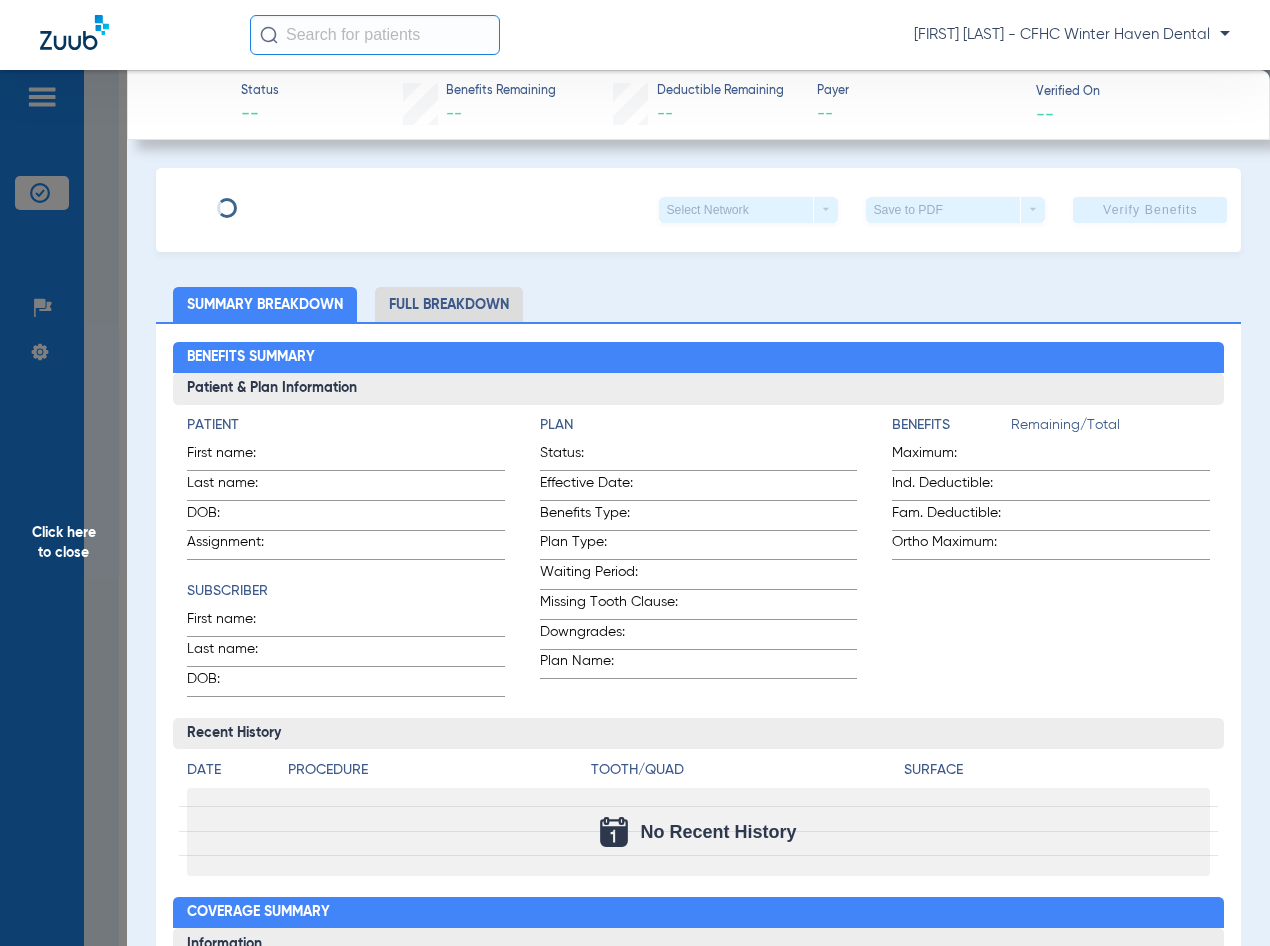type on "[LAST] [LAST]" 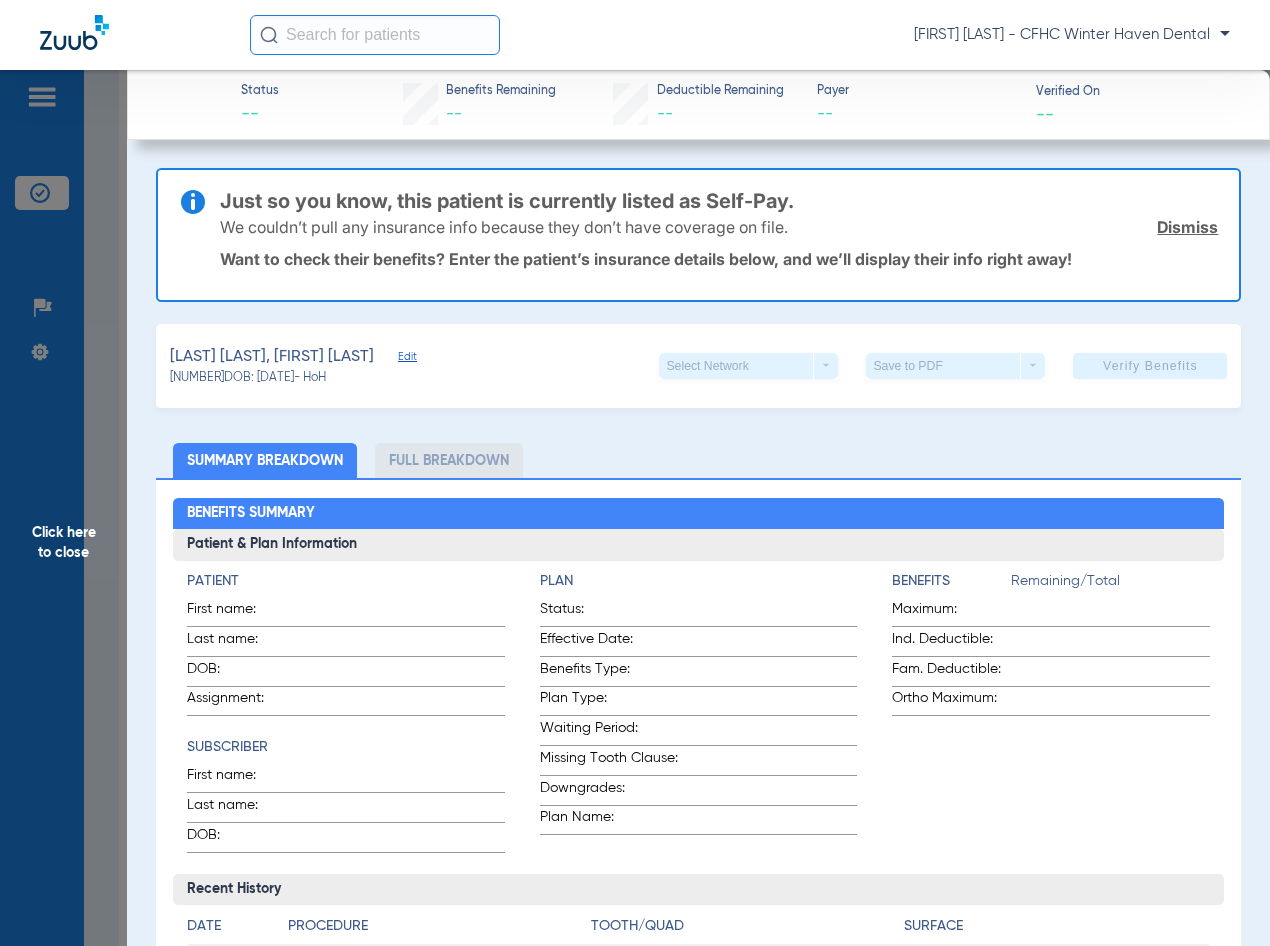 click on "Edit" 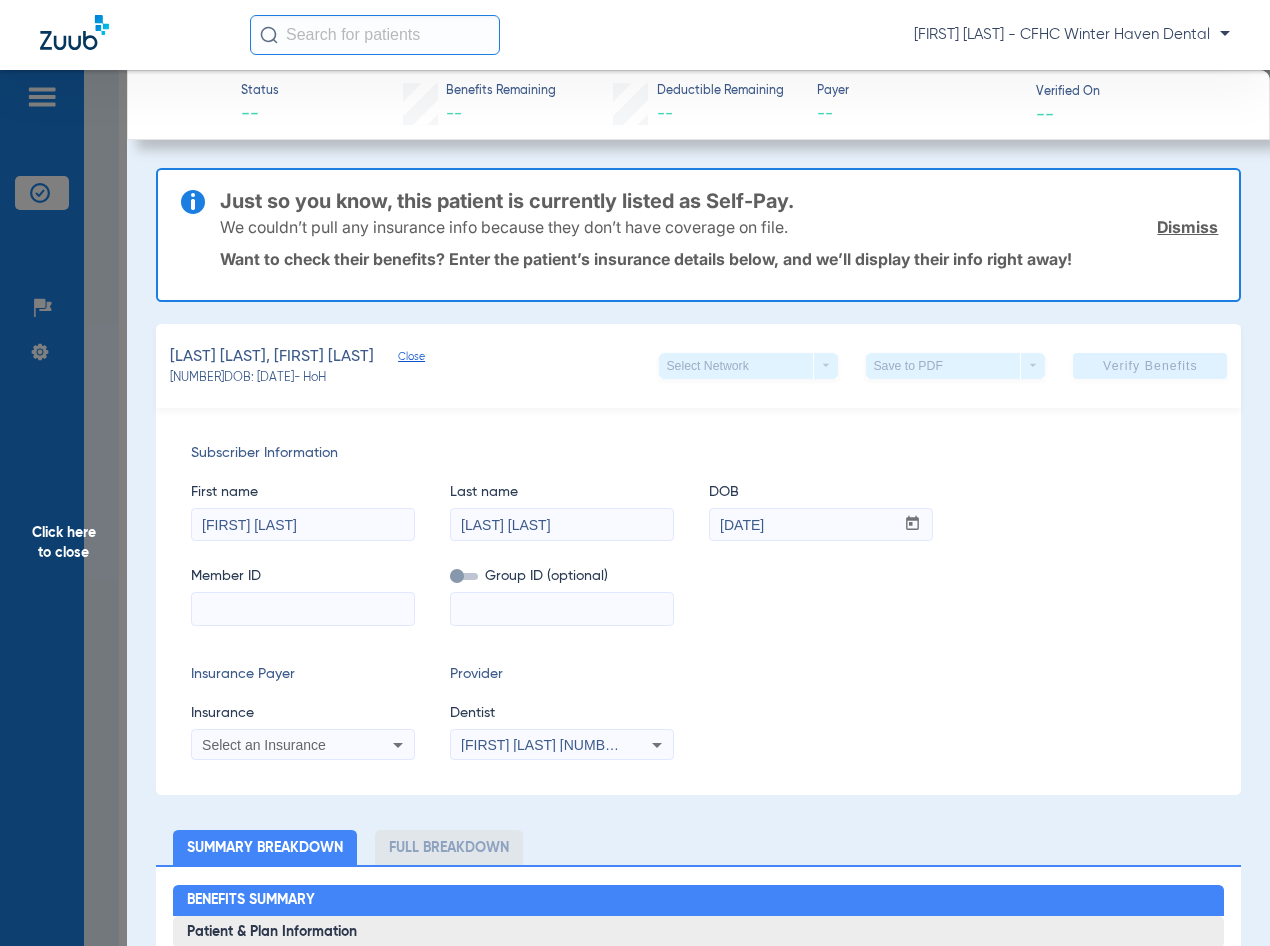 paste on "[PHONE]" 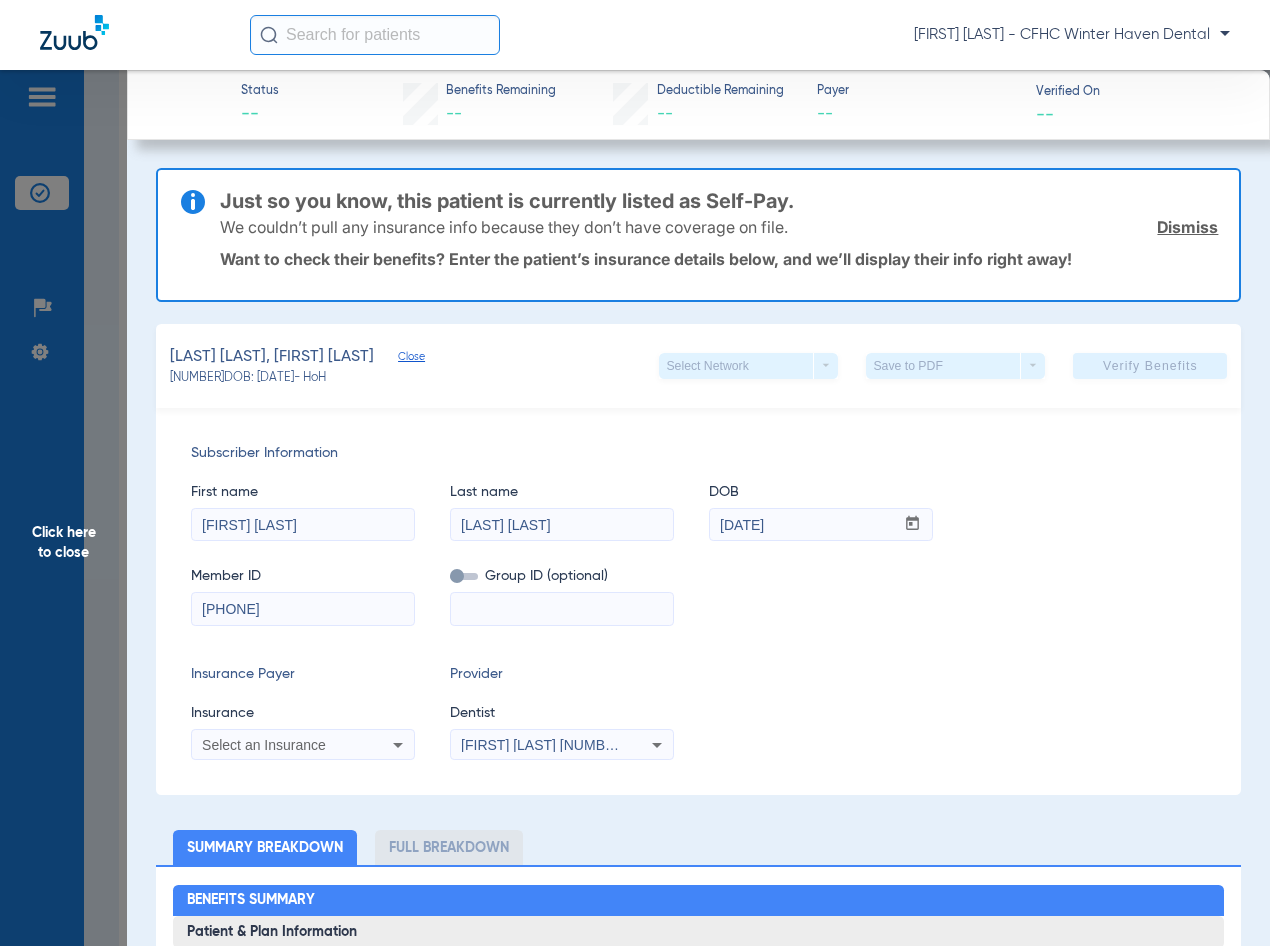 type on "[PHONE]" 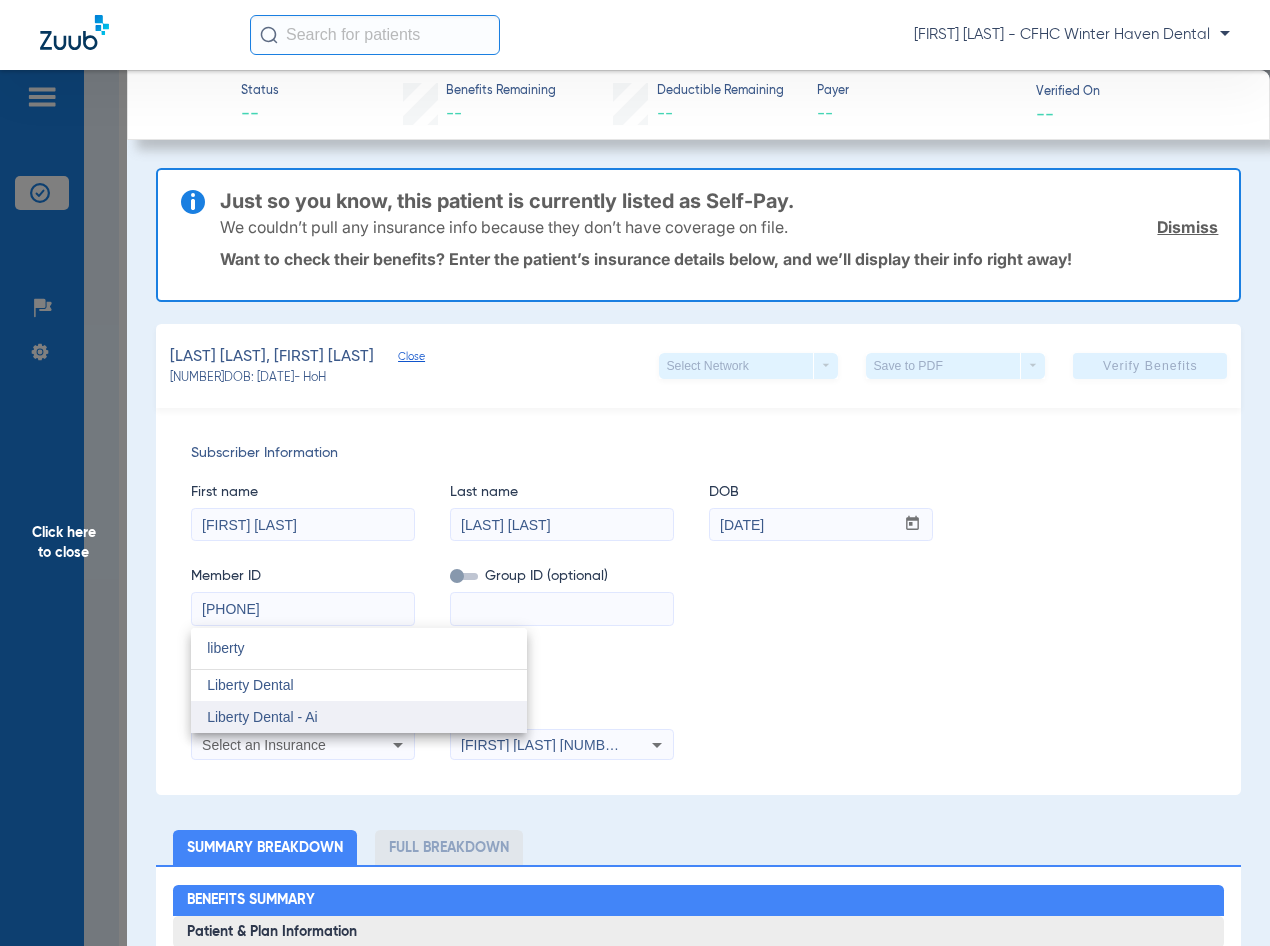 type on "liberty" 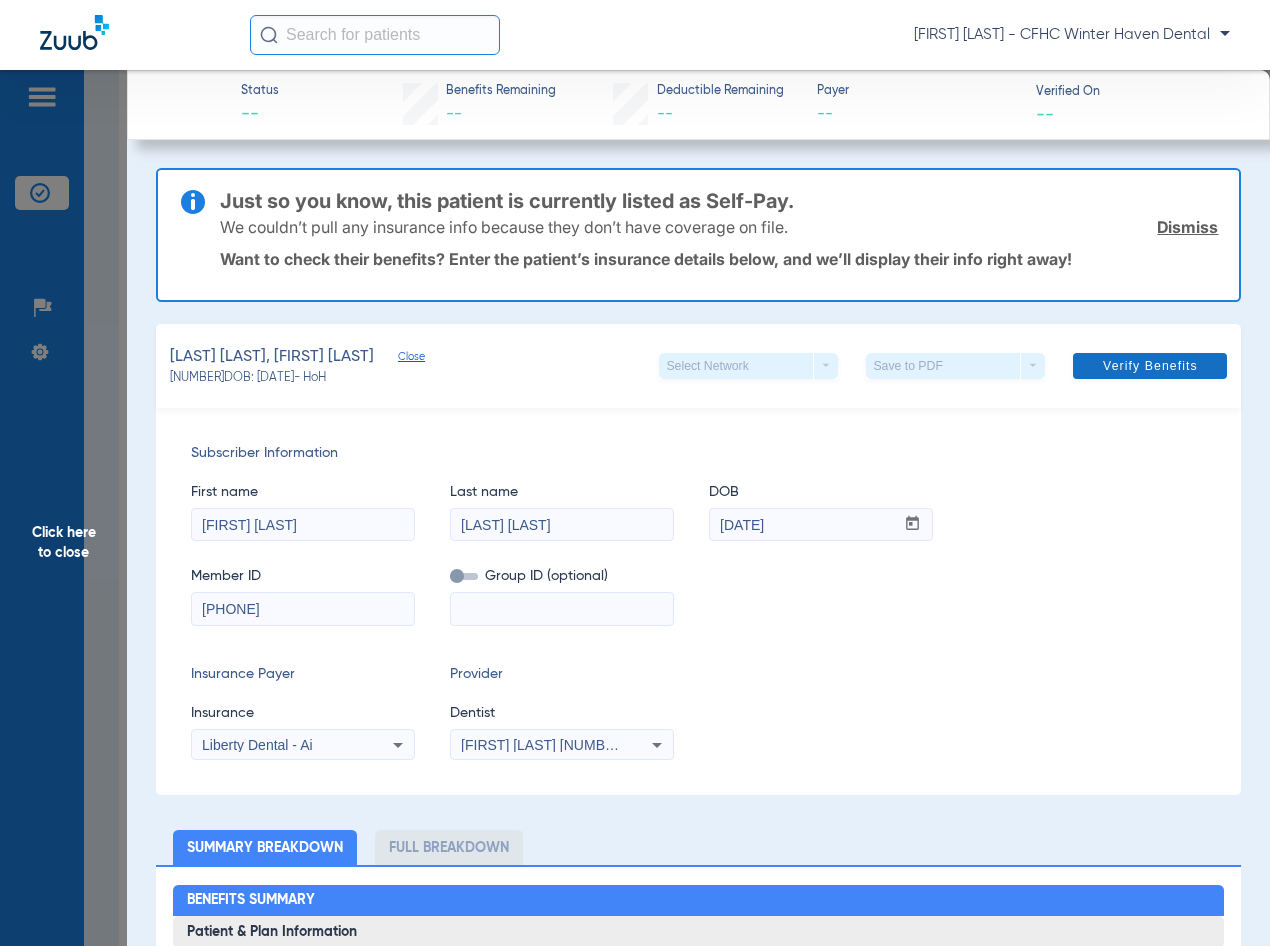 click on "Verify Benefits" 